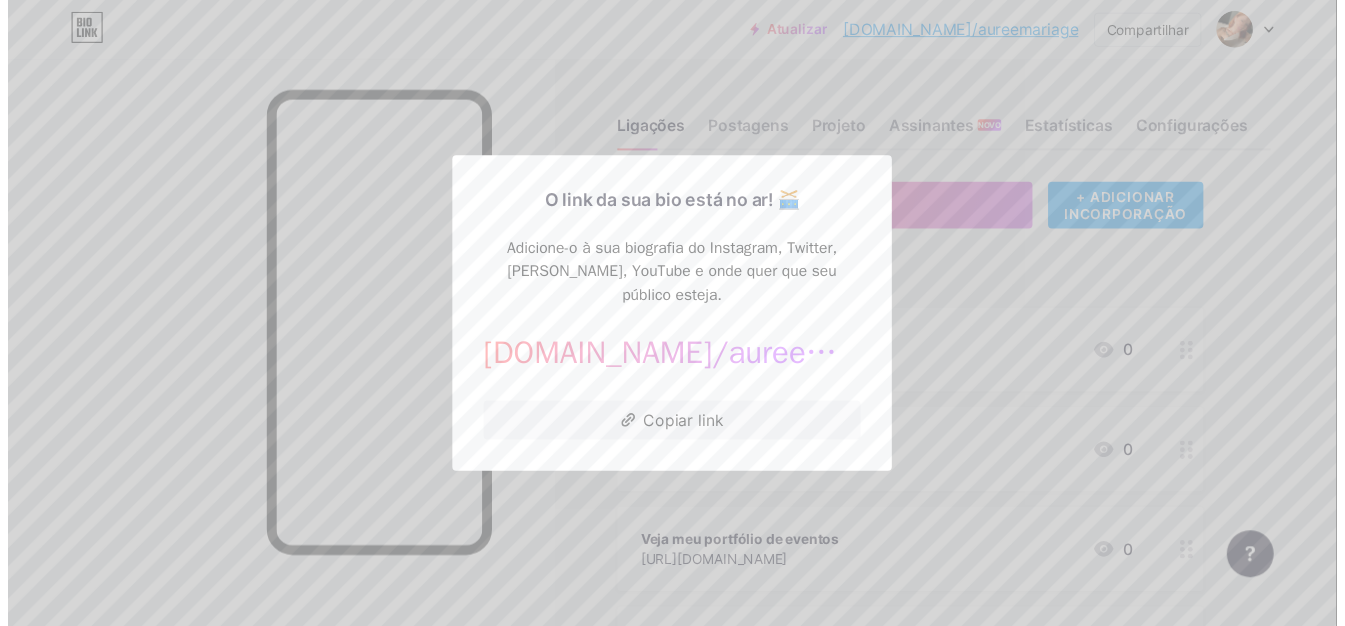 scroll, scrollTop: 0, scrollLeft: 0, axis: both 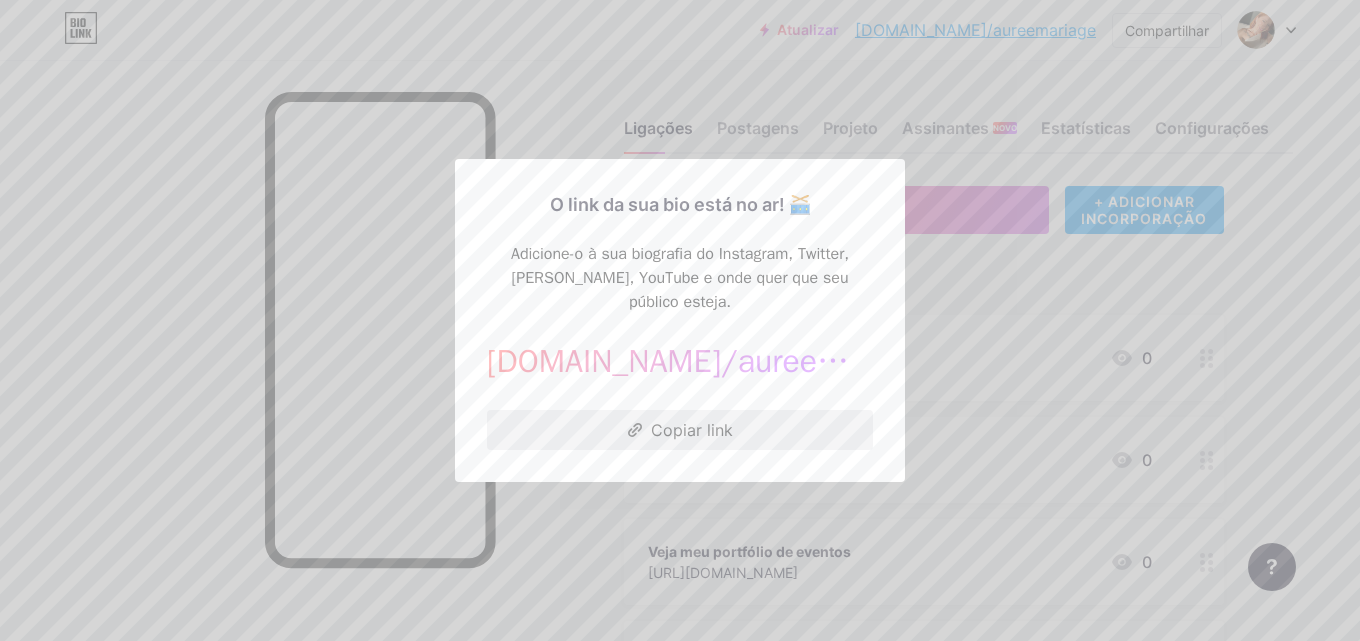 click on "Copiar link" at bounding box center (692, 430) 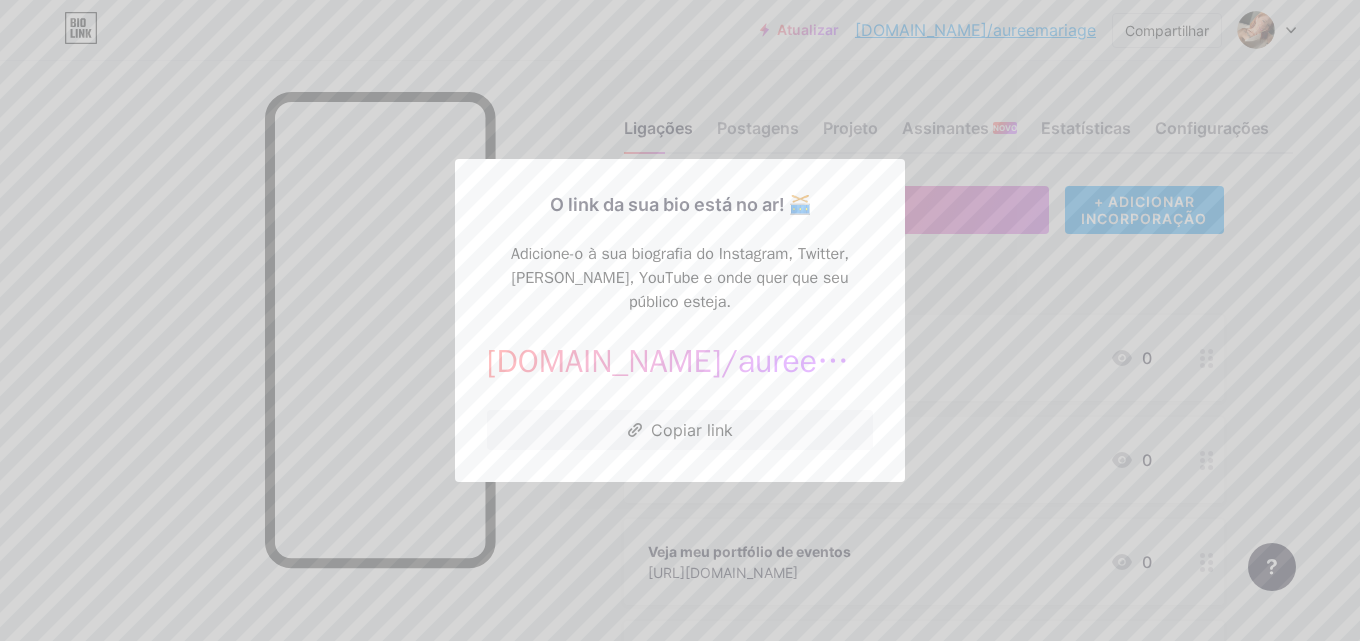 click at bounding box center (680, 320) 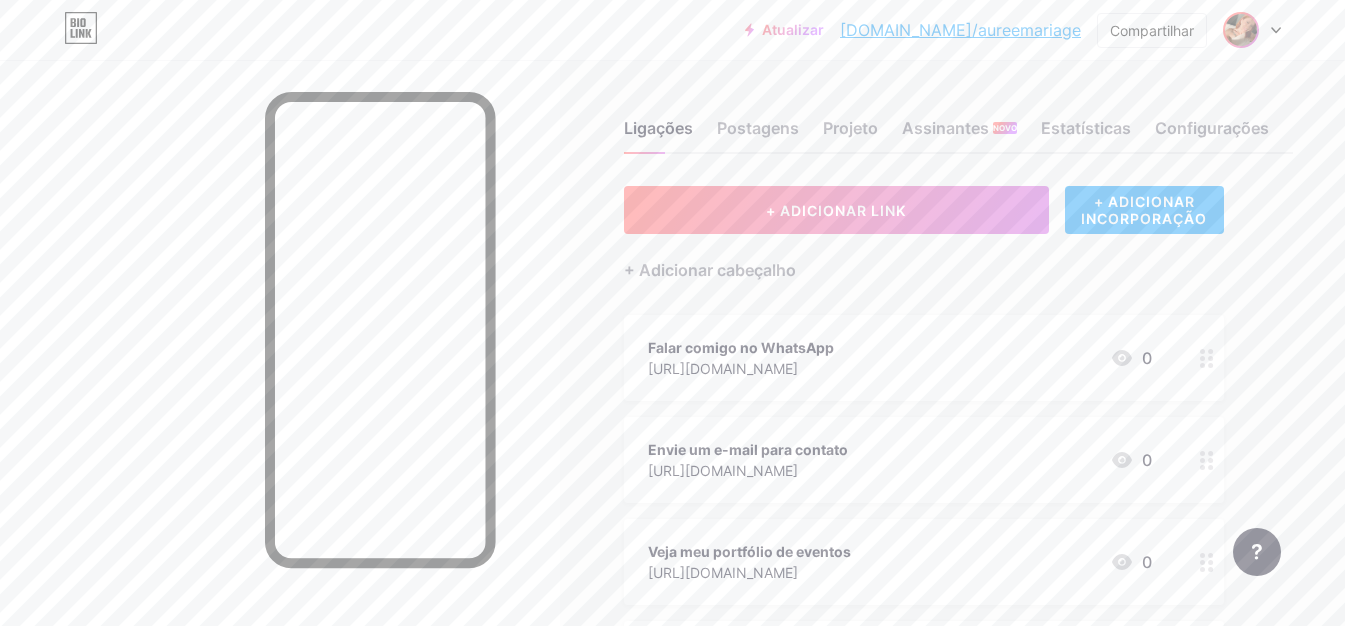 click at bounding box center (1241, 30) 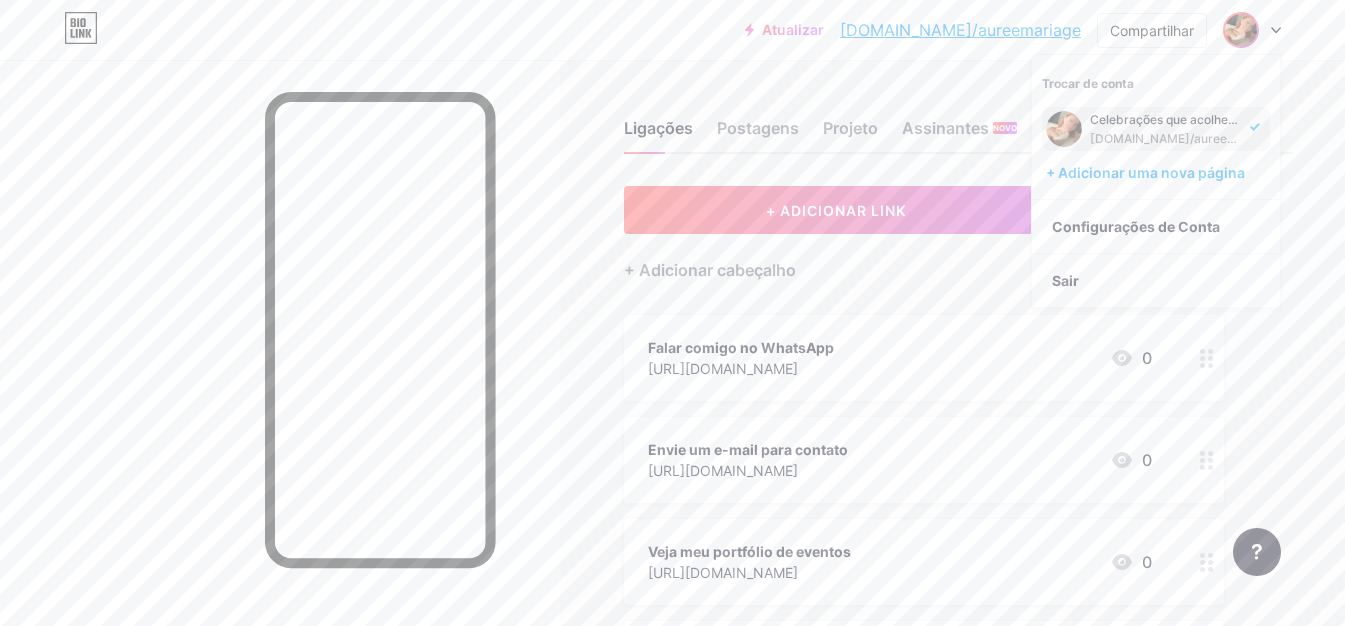 click on "Celebrações que acolhem, encantam e permanecem." at bounding box center (1242, 119) 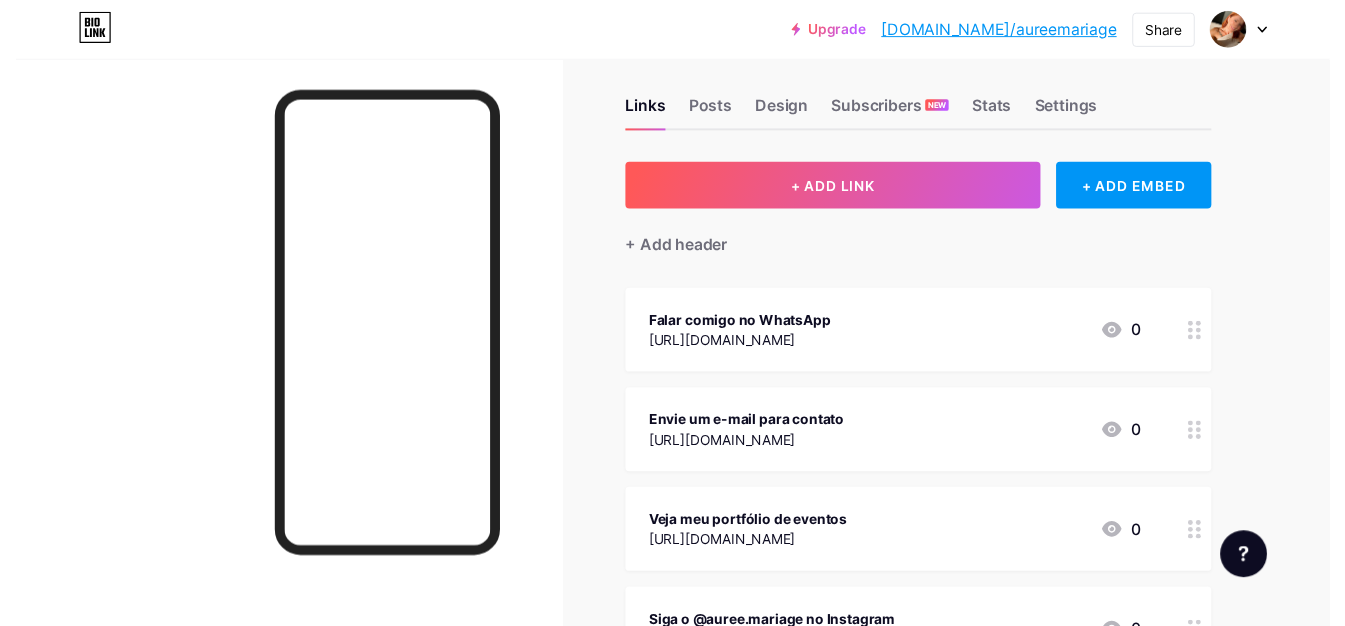 scroll, scrollTop: 0, scrollLeft: 0, axis: both 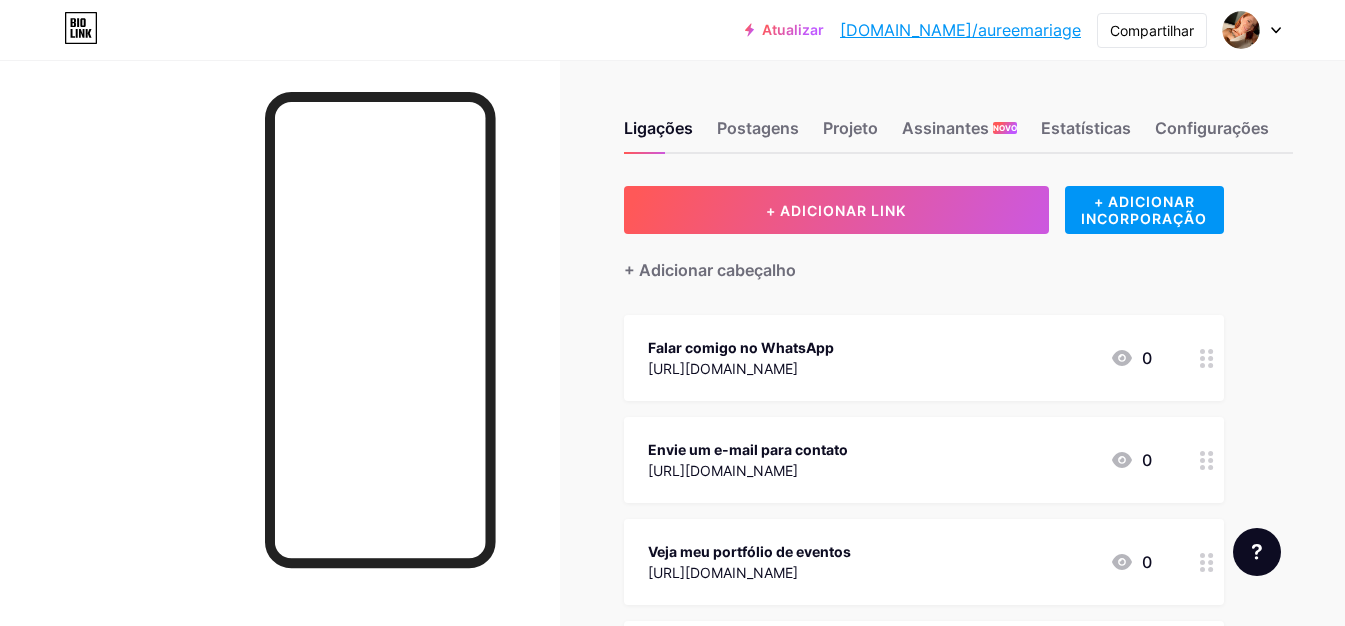 click on "Ligações
Postagens
Projeto
Assinantes
NOVO
Estatísticas
Configurações       + ADICIONAR LINK     + ADICIONAR INCORPORAÇÃO
+ Adicionar cabeçalho
Falar comigo no WhatsApp
[URL][DOMAIN_NAME]
0
Envie um e-mail para contato
[URL][DOMAIN_NAME]
0
Veja meu portfólio de eventos
[URL][DOMAIN_NAME]
0
Siga o @auree.mariage no Instagram
[URL][DOMAIN_NAME][DOMAIN_NAME]
0
REDES SOCIAIS" at bounding box center (688, 500) 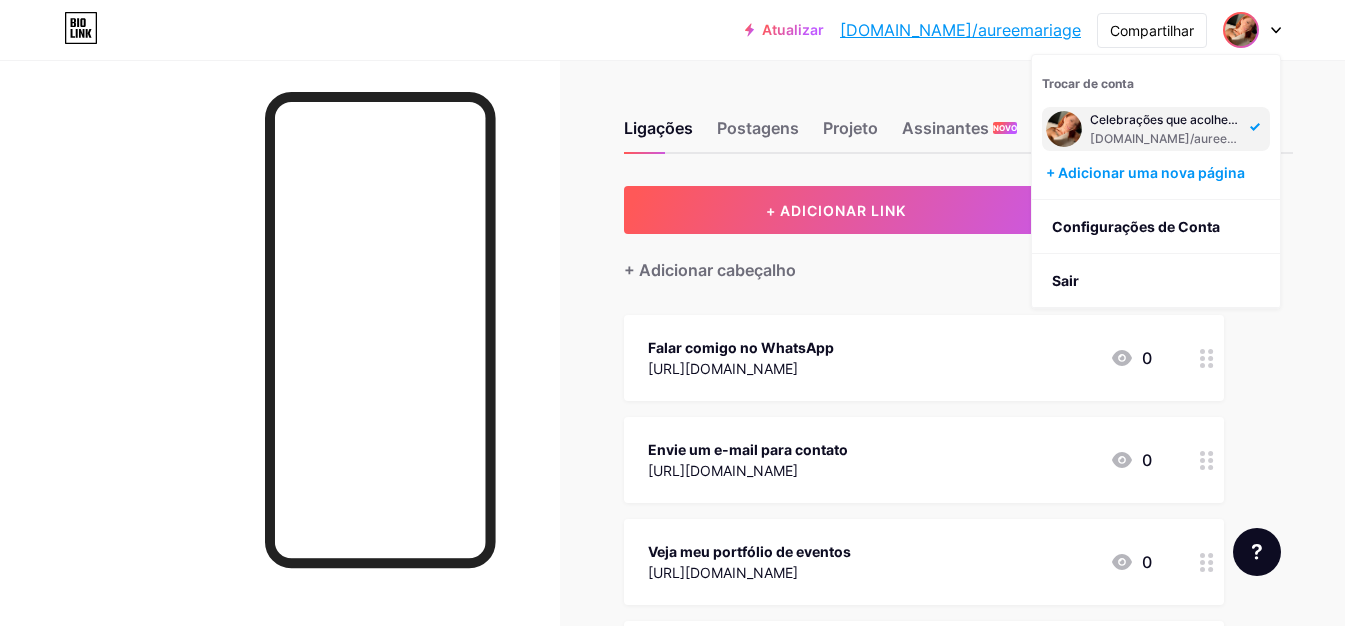 click on "Ligações
Postagens
Projeto
Assinantes
NOVO
Estatísticas
Configurações" at bounding box center (958, 119) 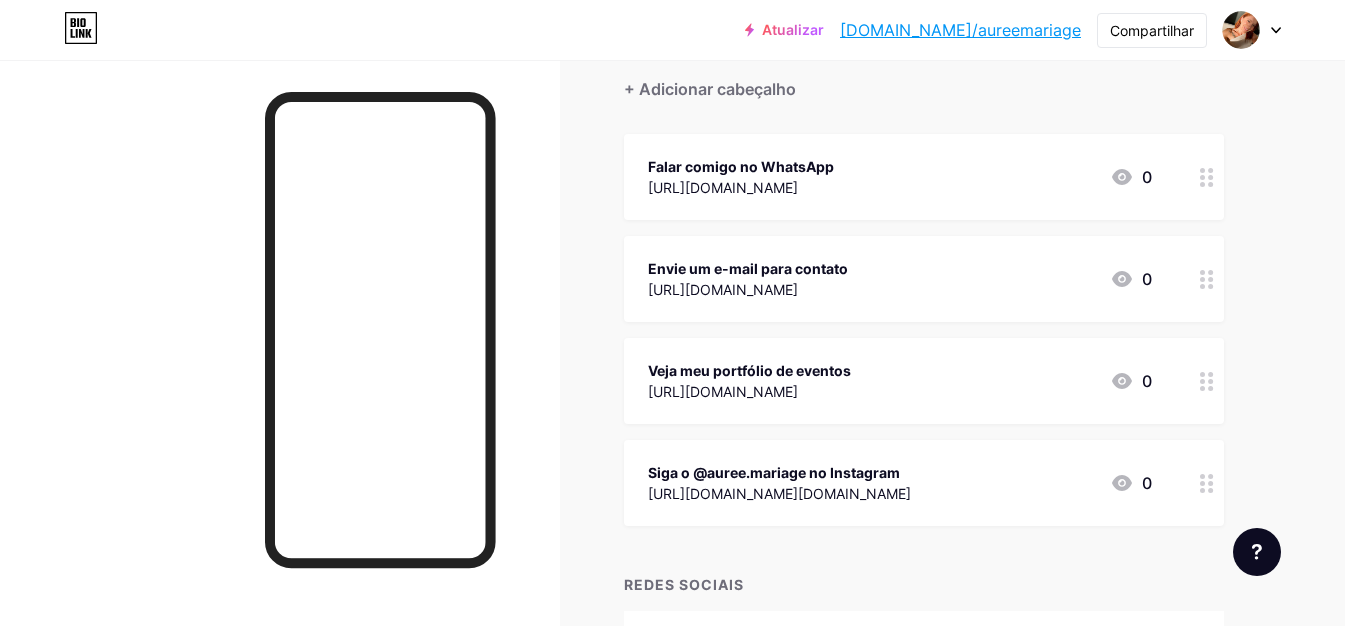 scroll, scrollTop: 0, scrollLeft: 0, axis: both 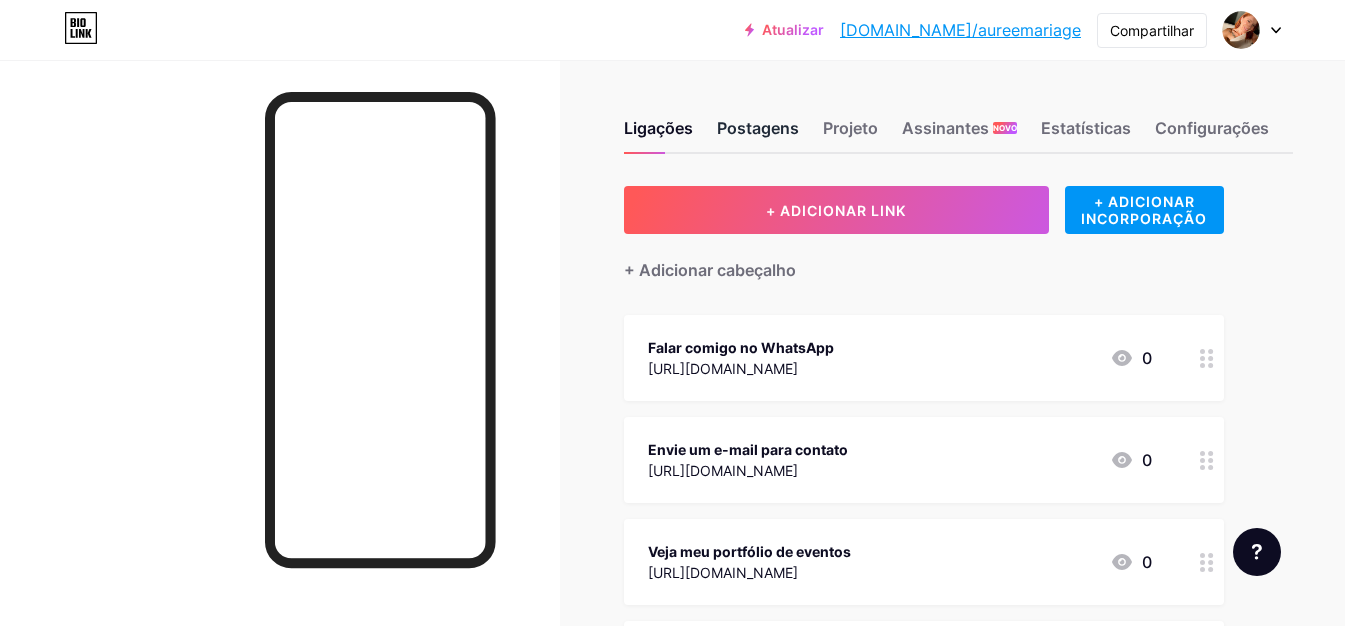 drag, startPoint x: 731, startPoint y: 129, endPoint x: 754, endPoint y: 129, distance: 23 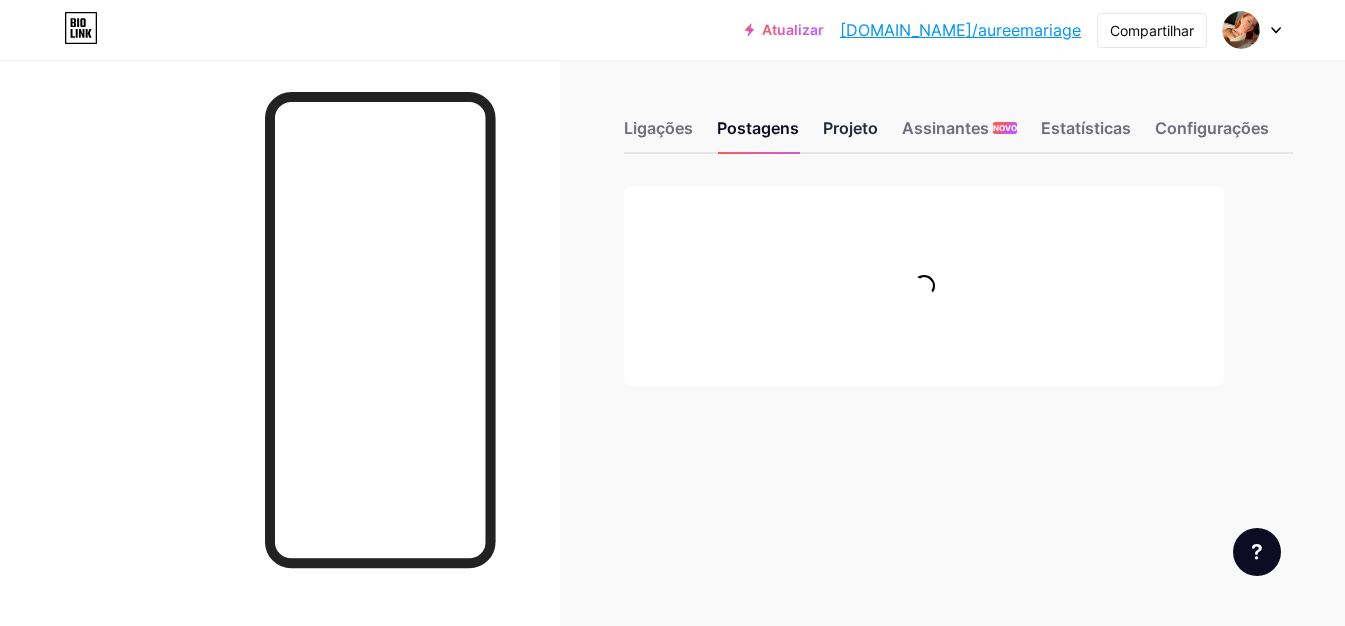 click on "Projeto" at bounding box center [850, 128] 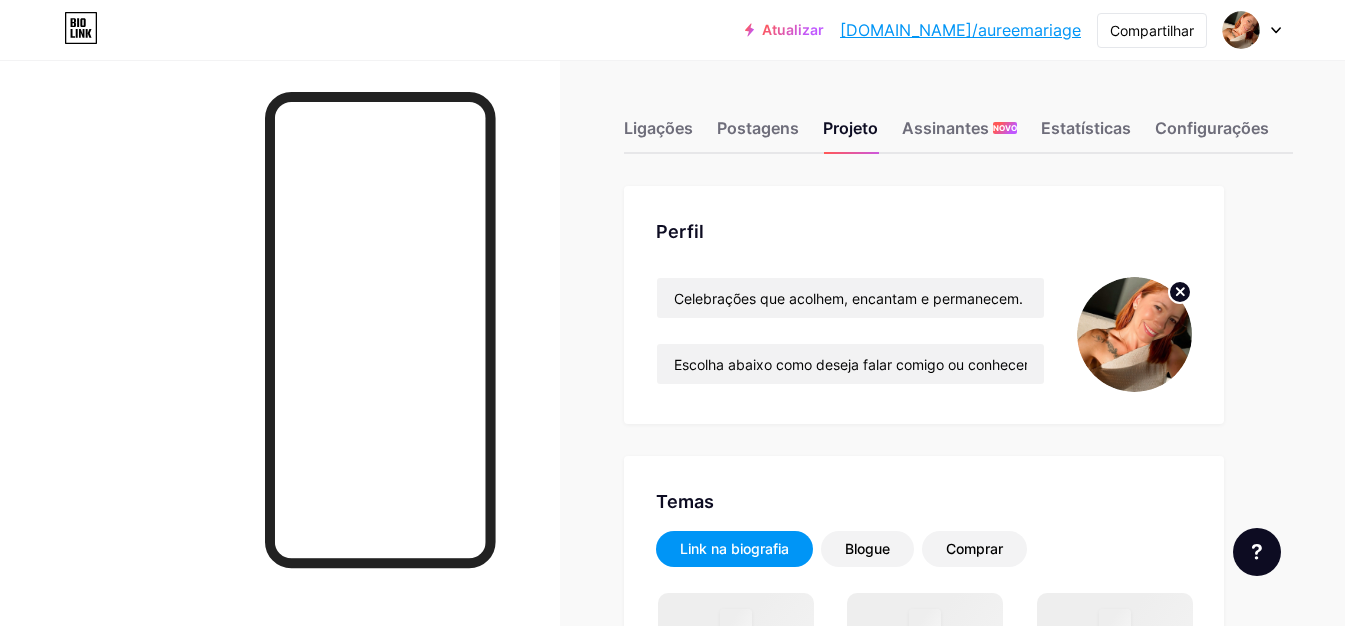 click at bounding box center (1134, 334) 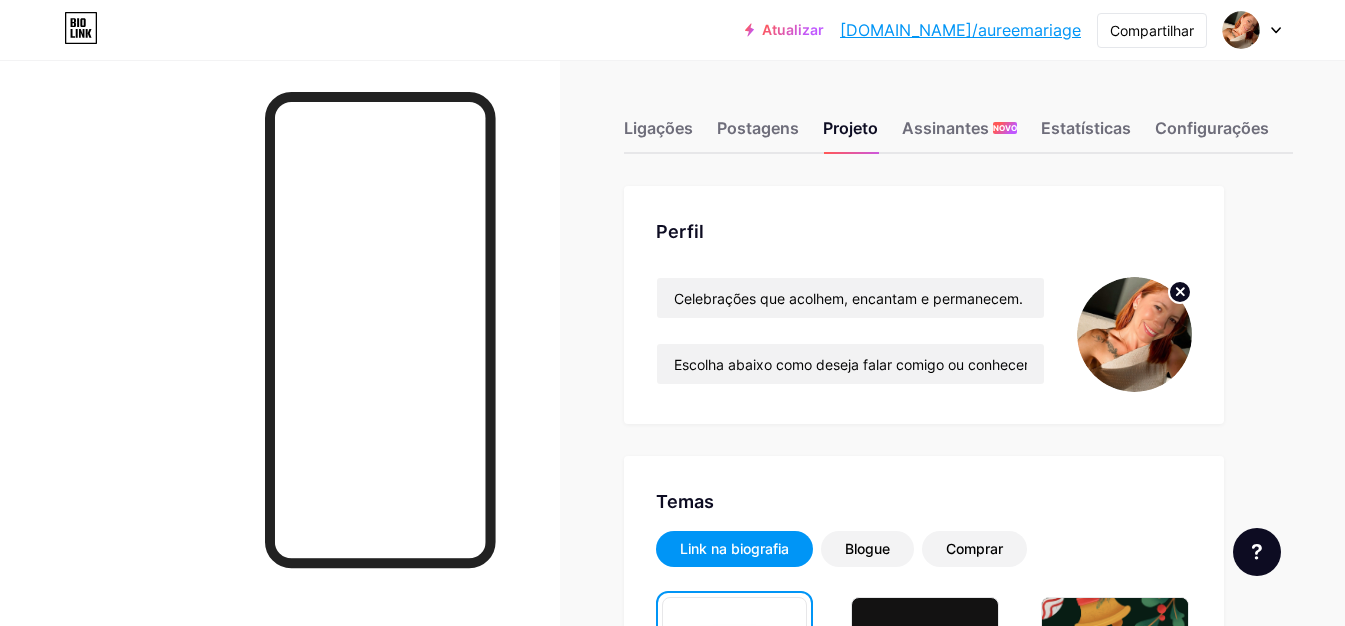 click 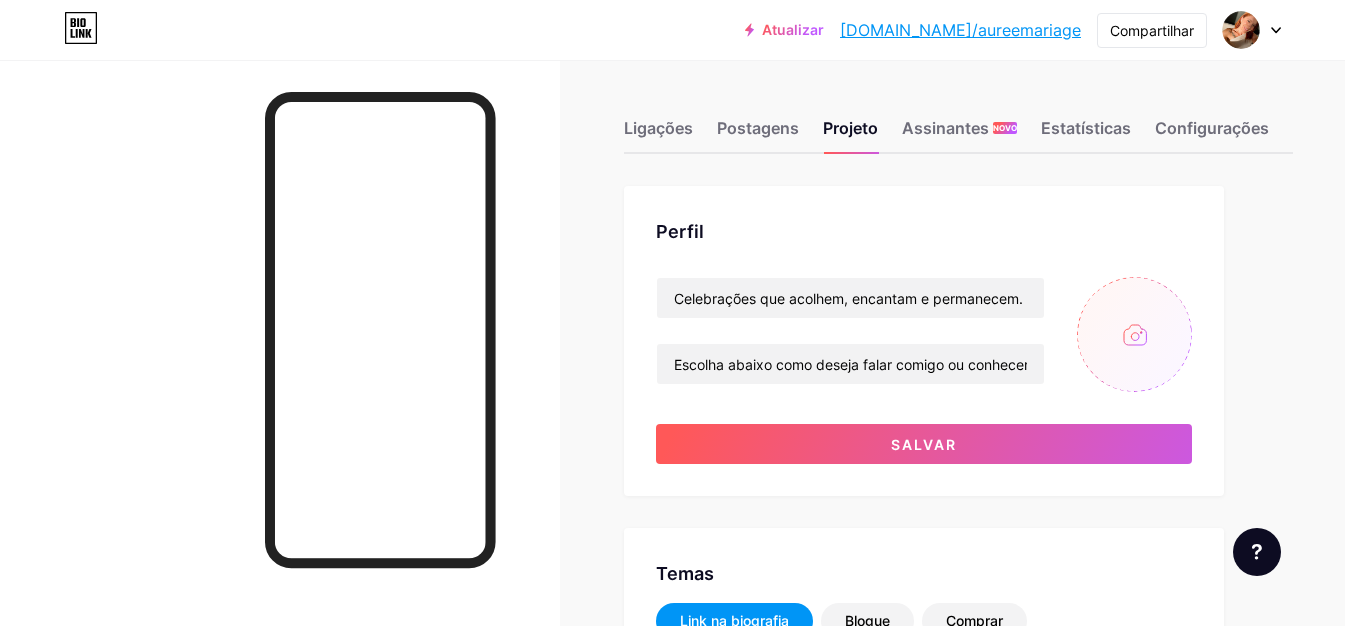 click at bounding box center [1134, 334] 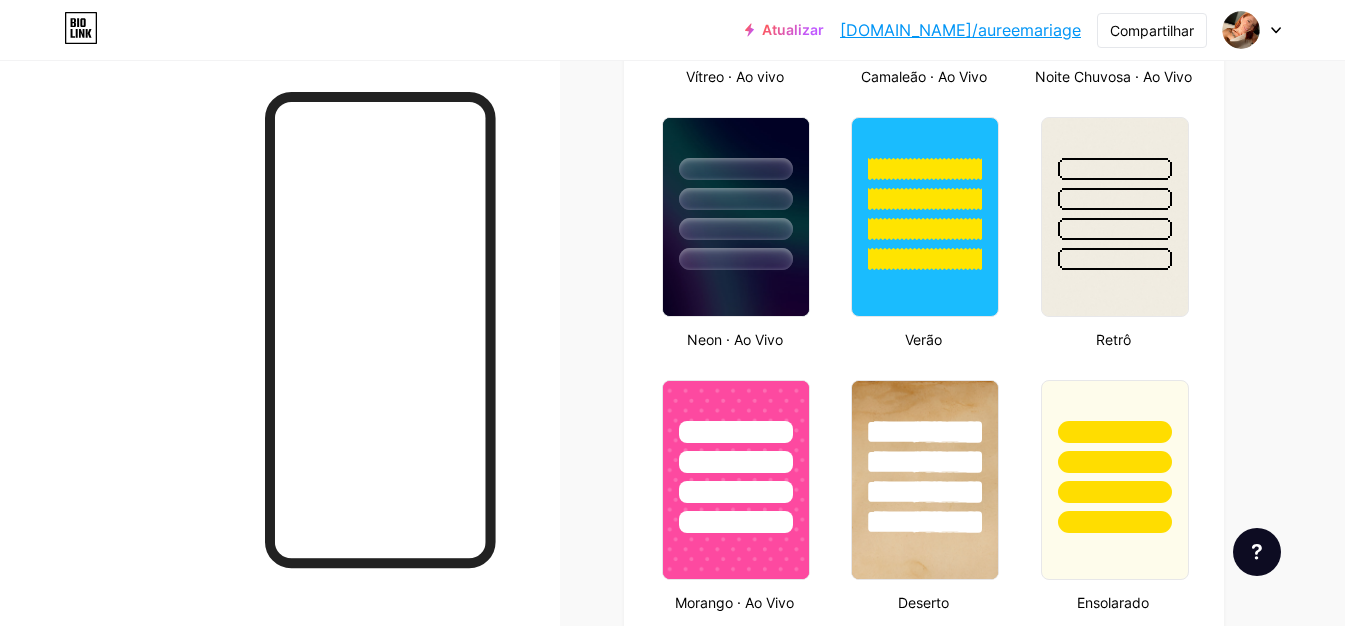 scroll, scrollTop: 1400, scrollLeft: 0, axis: vertical 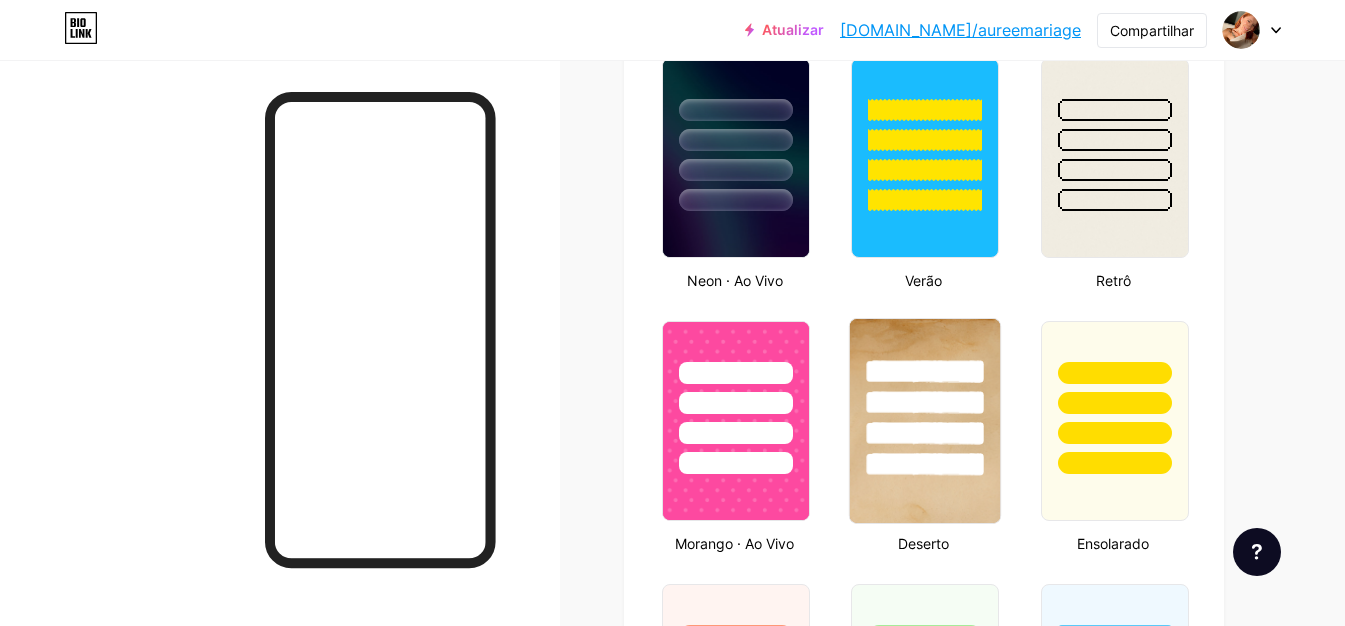 click at bounding box center (925, 371) 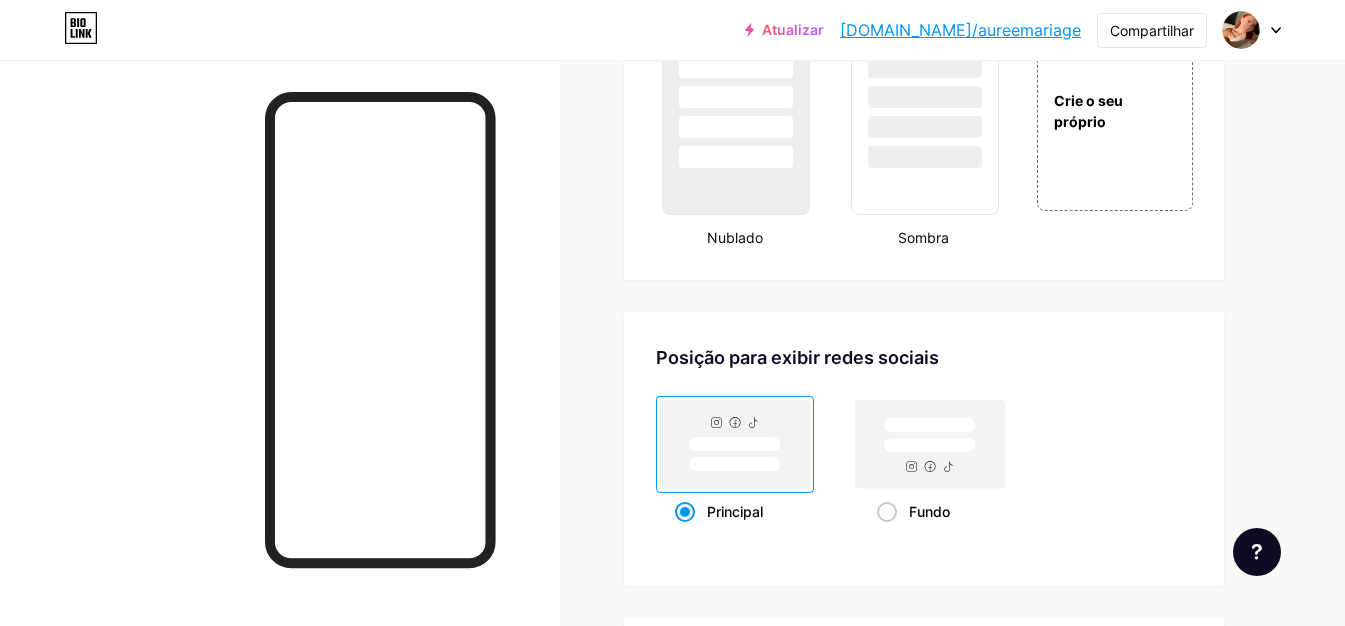 scroll, scrollTop: 2500, scrollLeft: 0, axis: vertical 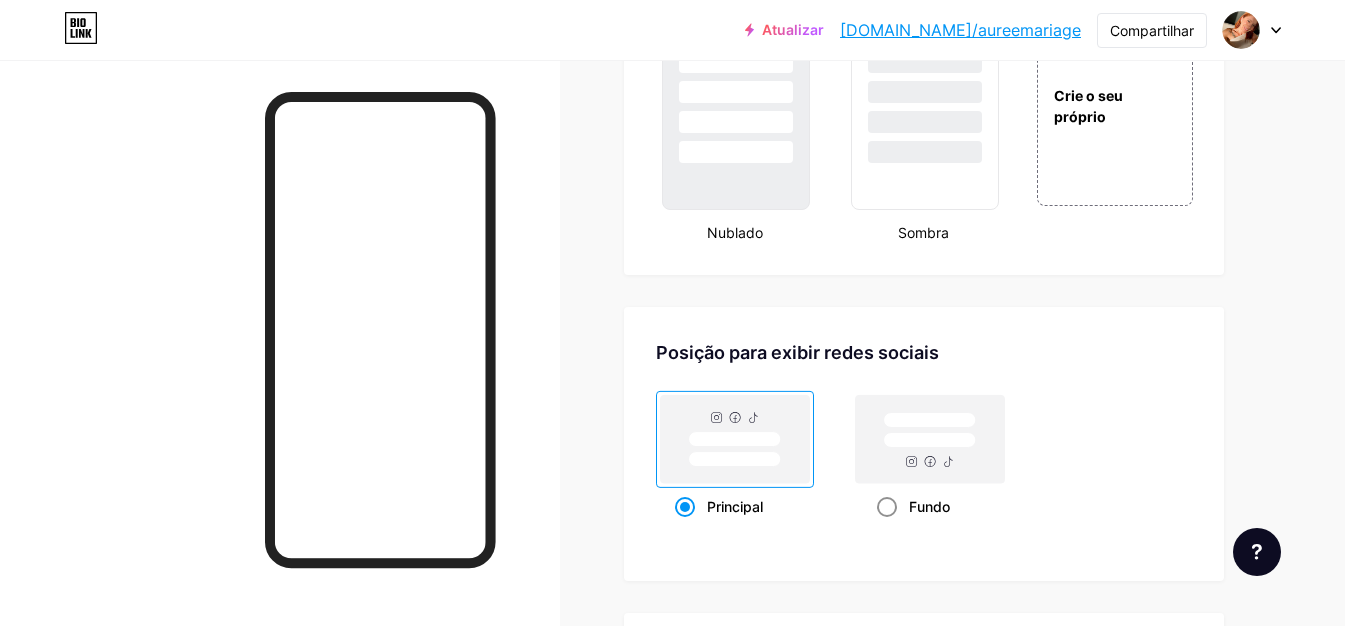 click 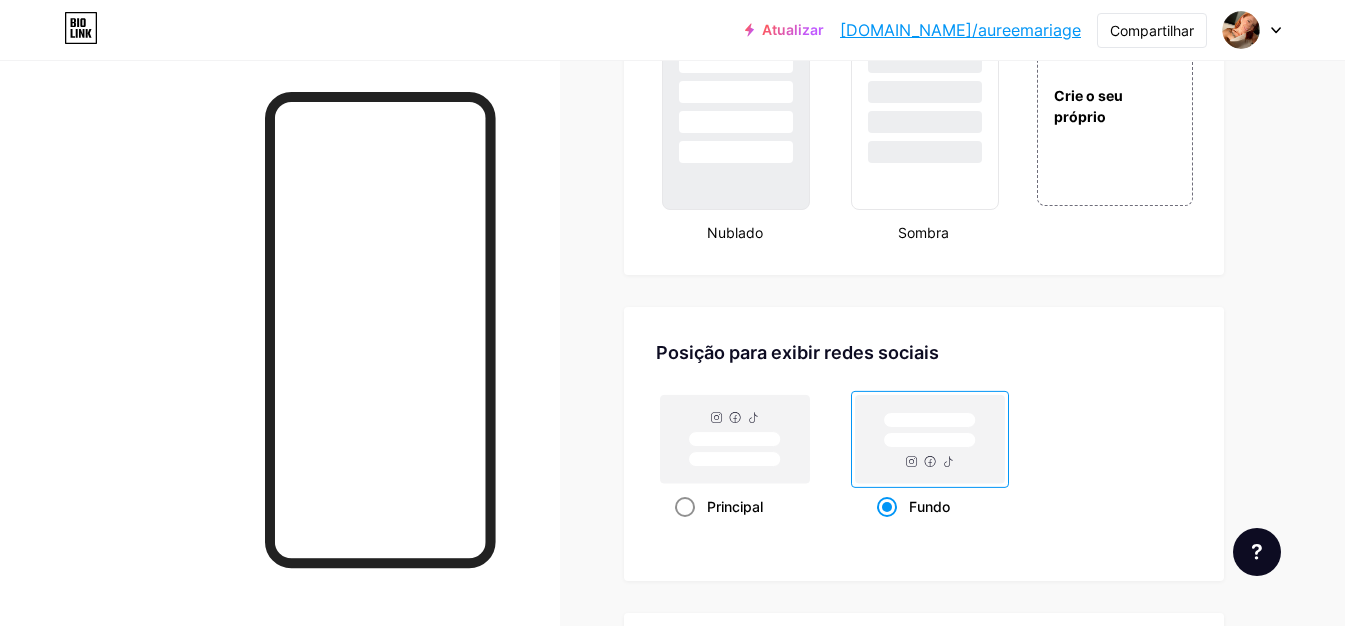 click 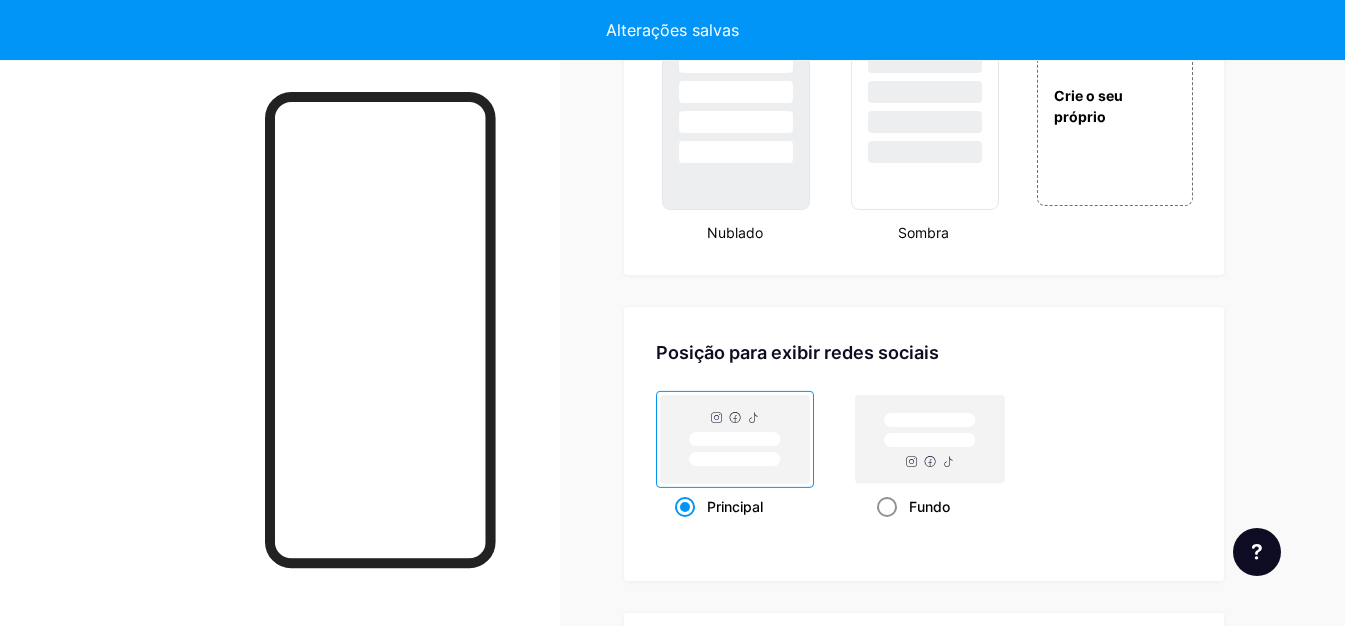 click 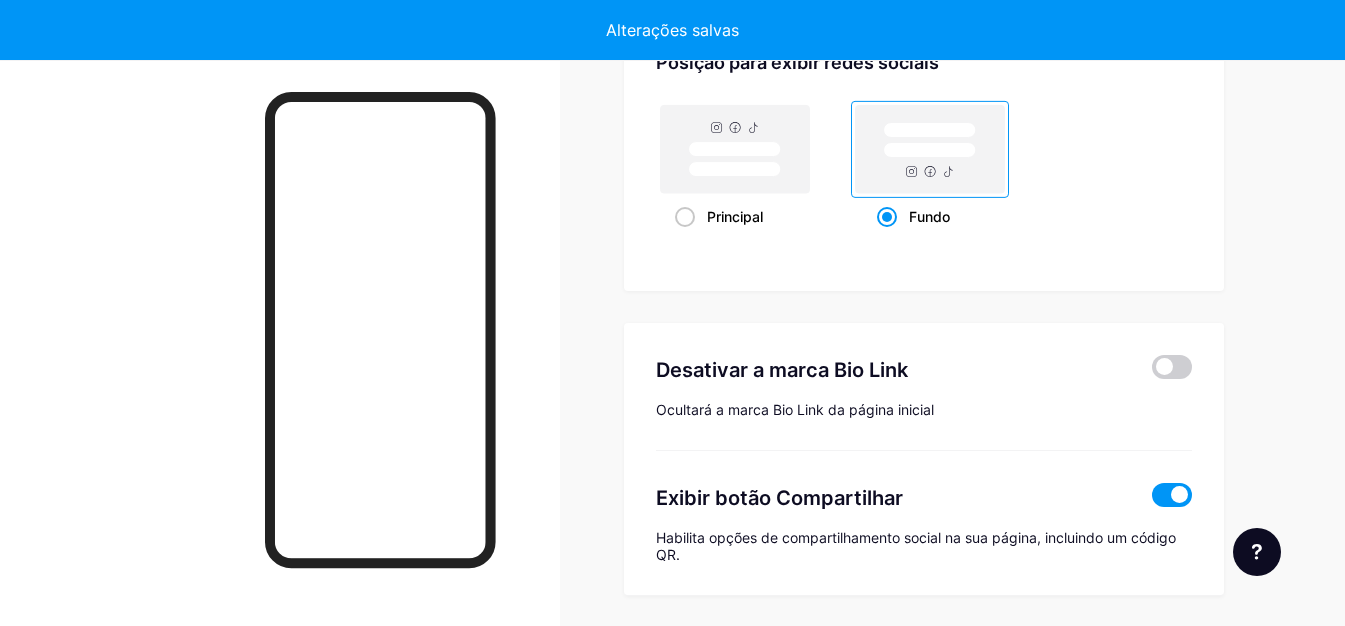 scroll, scrollTop: 2881, scrollLeft: 0, axis: vertical 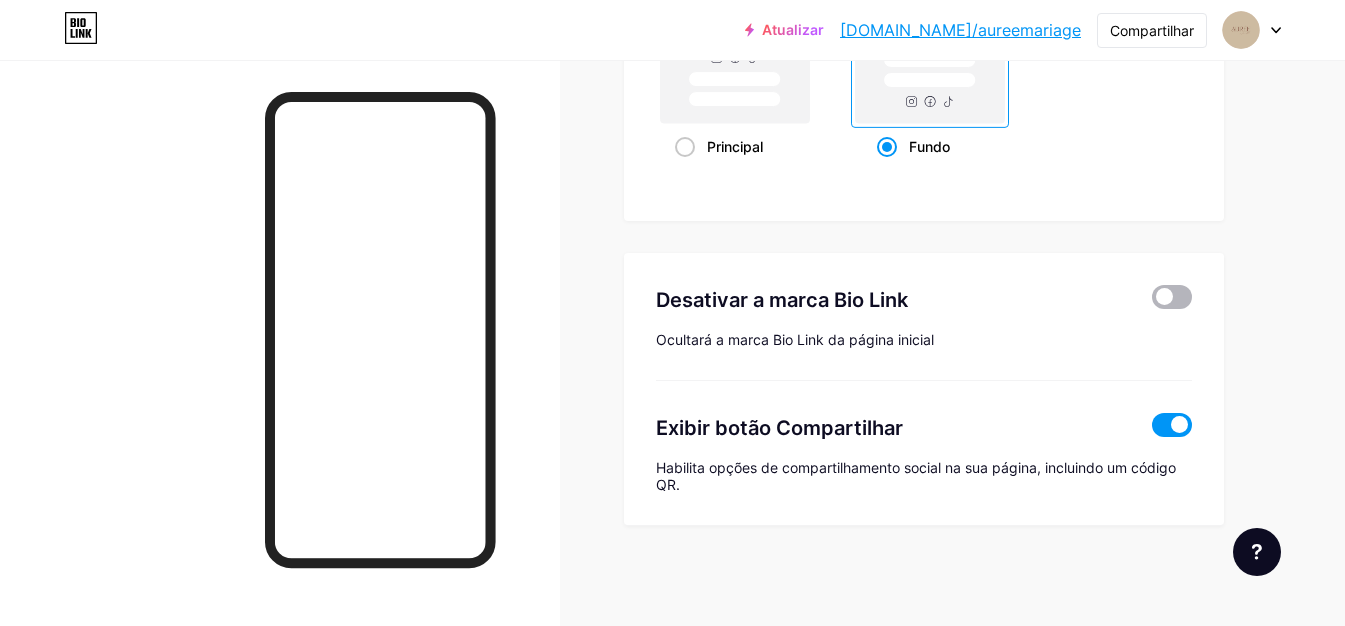 click at bounding box center [1172, 297] 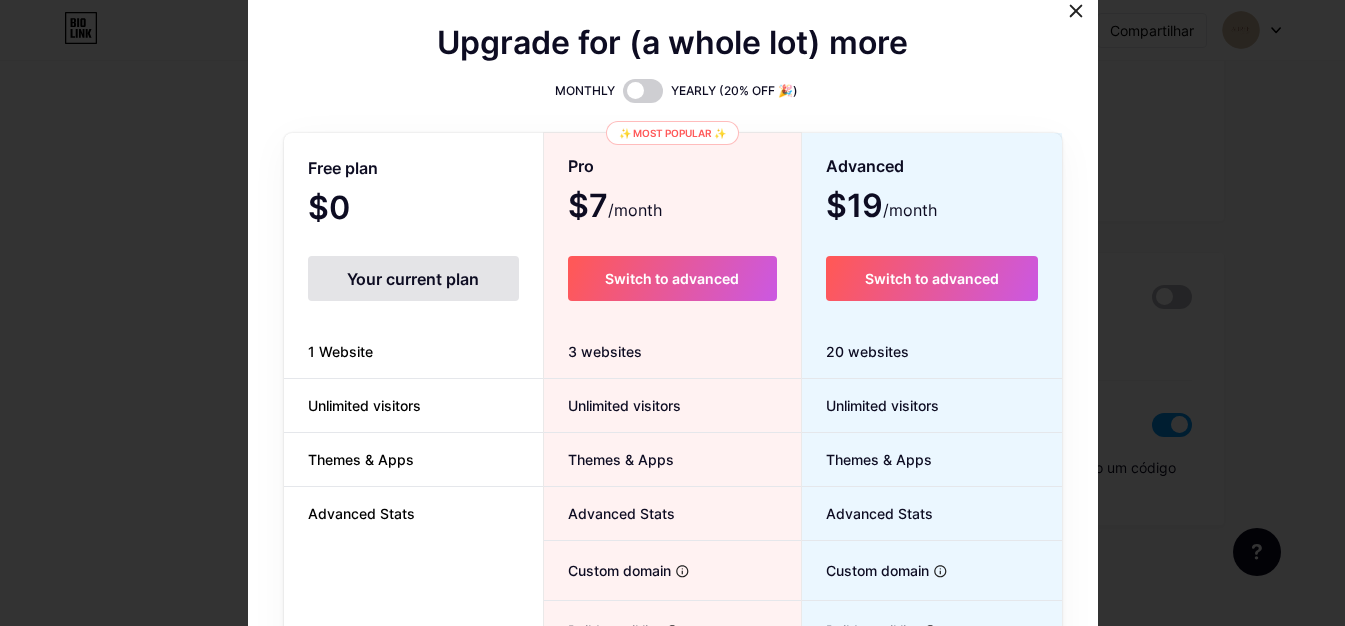 scroll, scrollTop: 2866, scrollLeft: 0, axis: vertical 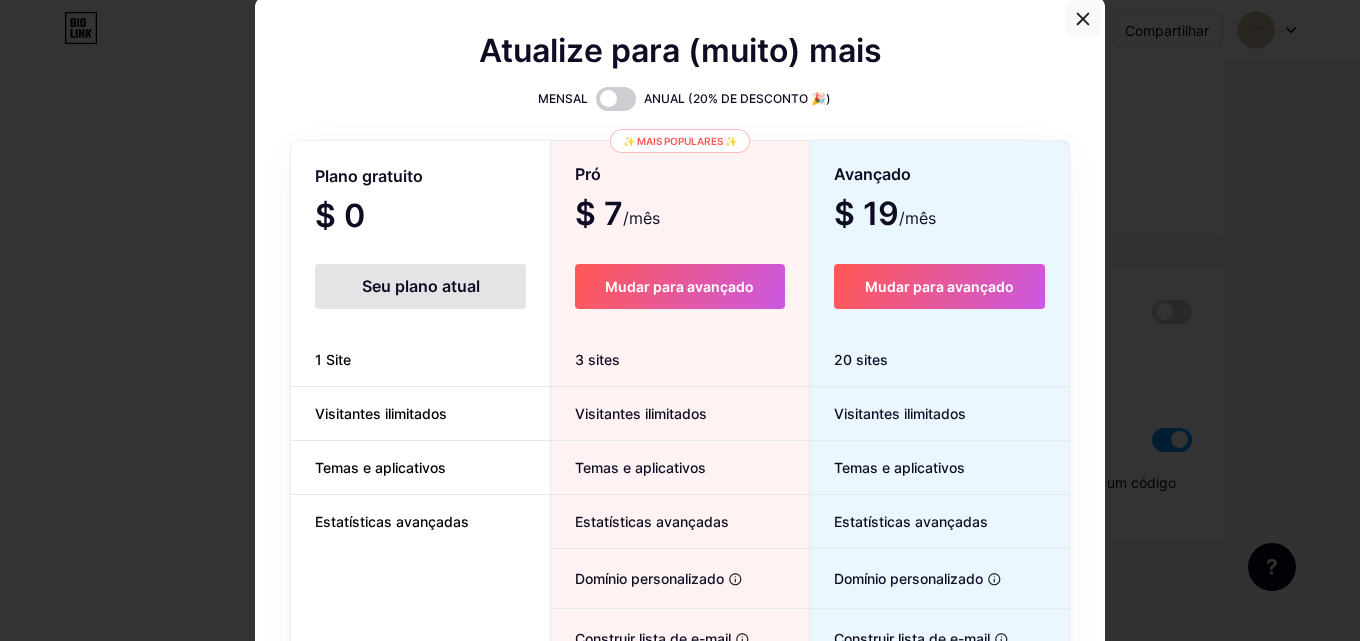 click 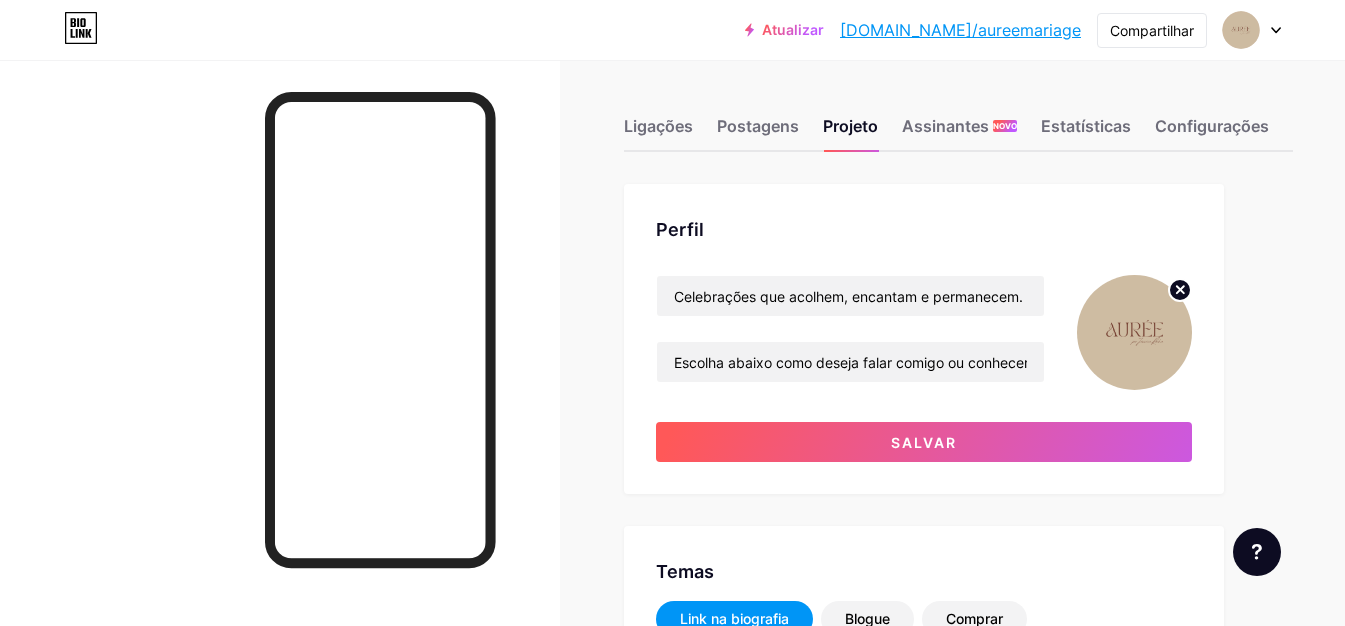 scroll, scrollTop: 0, scrollLeft: 0, axis: both 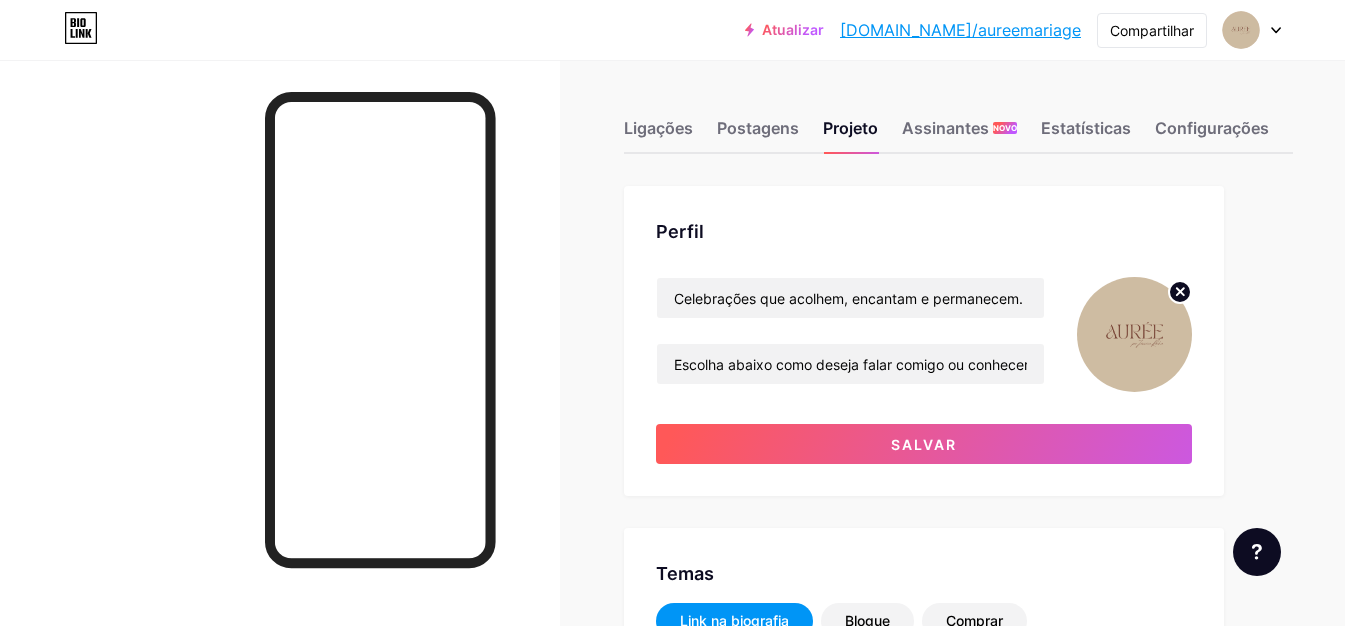 click 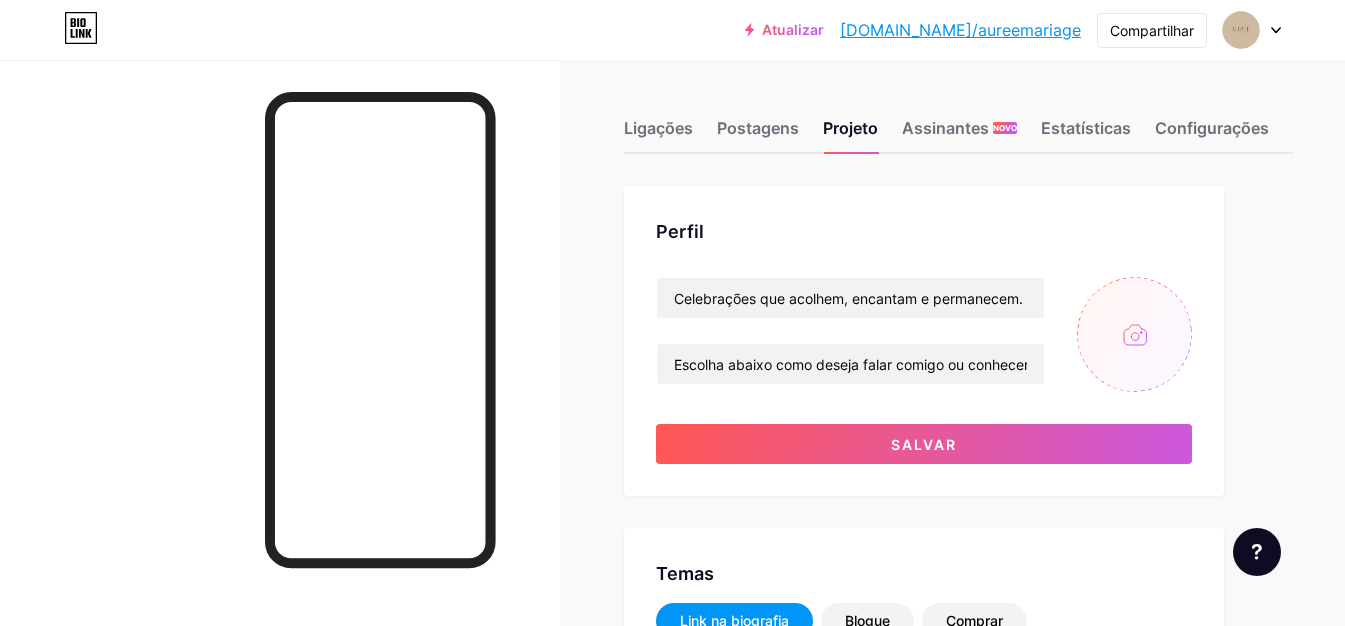 click at bounding box center [1134, 334] 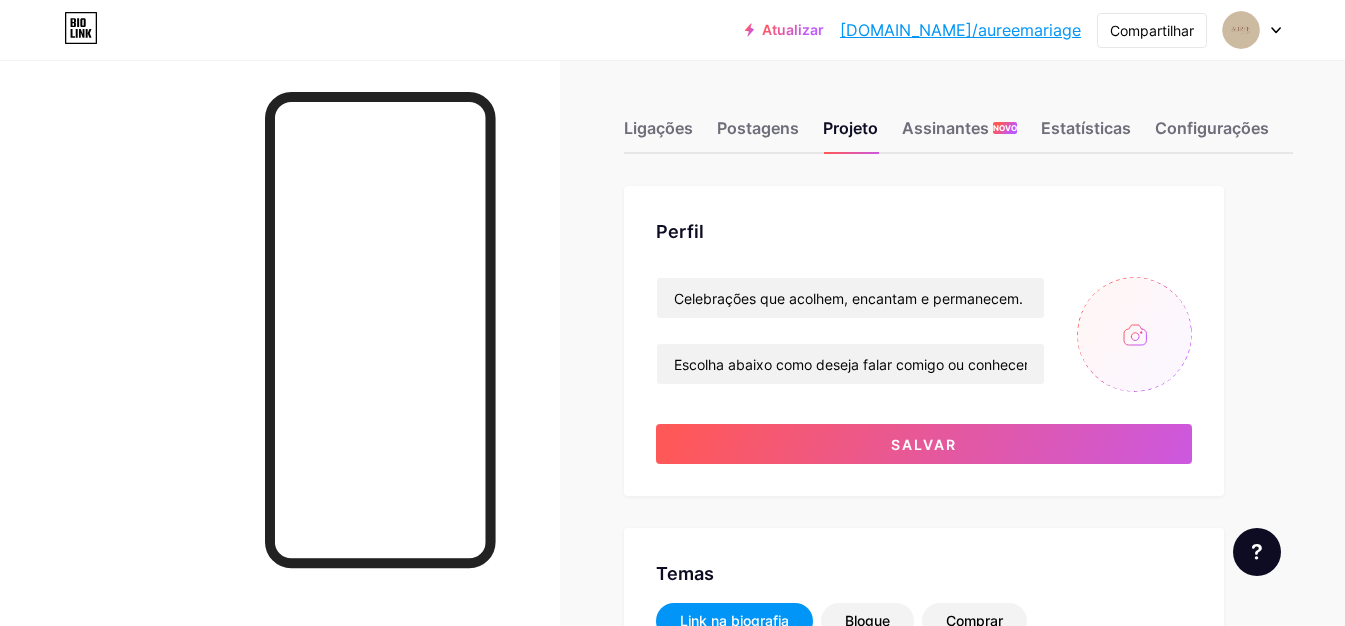 type on "C:\fakepath\Aurée logo  (1).png" 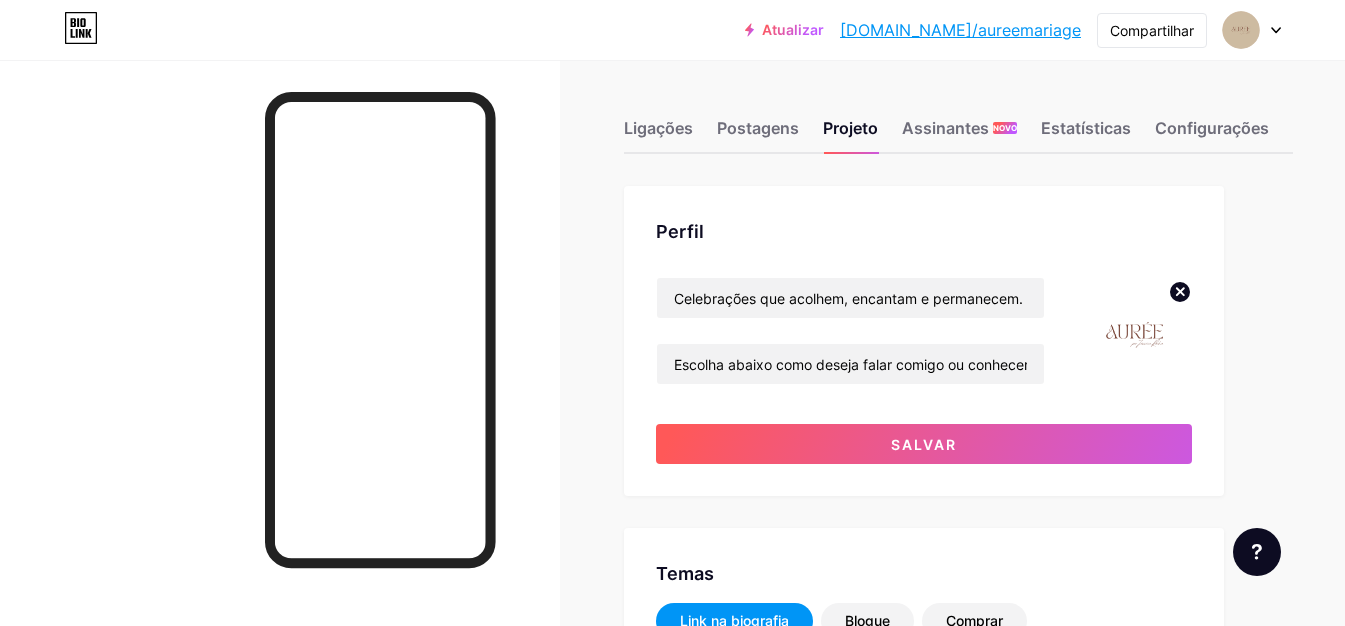 click at bounding box center (1134, 334) 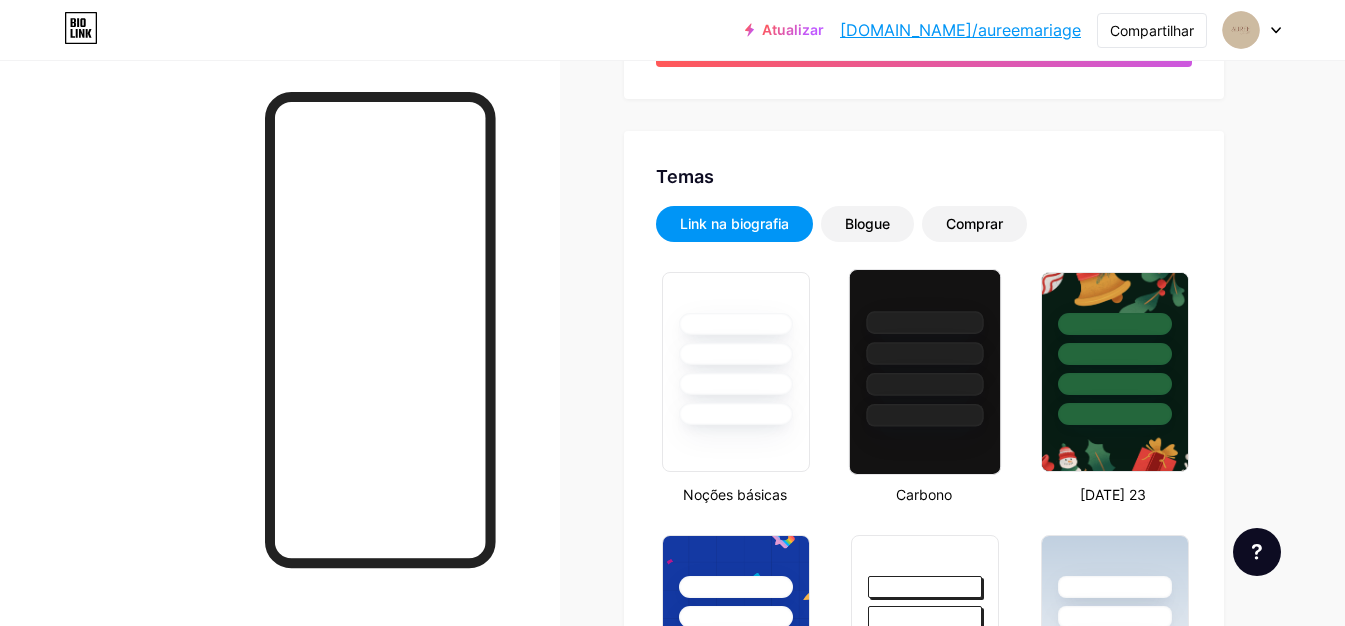 scroll, scrollTop: 400, scrollLeft: 0, axis: vertical 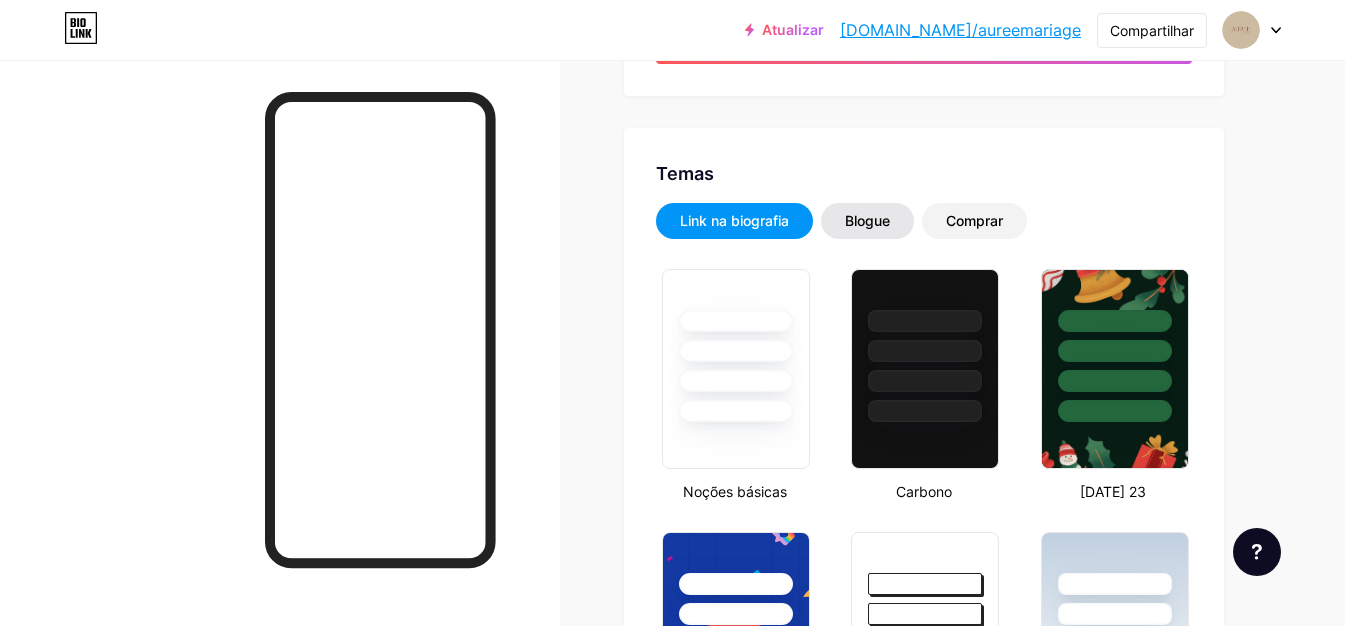click on "Blogue" at bounding box center [867, 220] 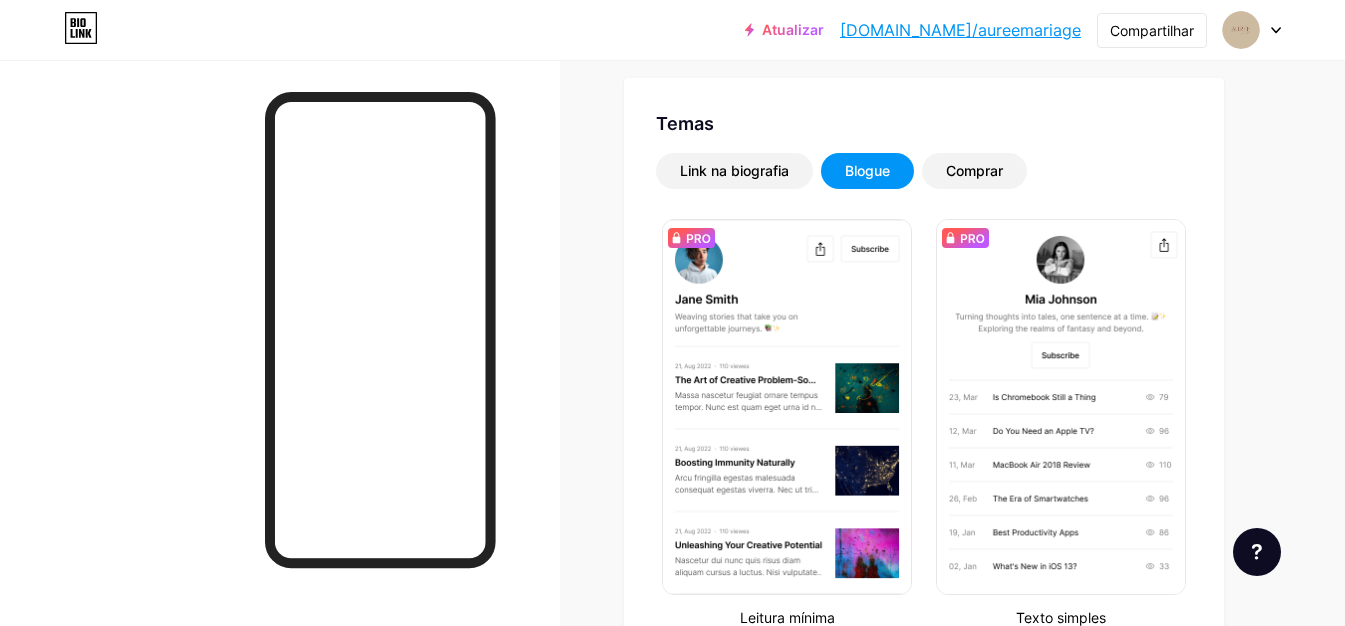 scroll, scrollTop: 400, scrollLeft: 0, axis: vertical 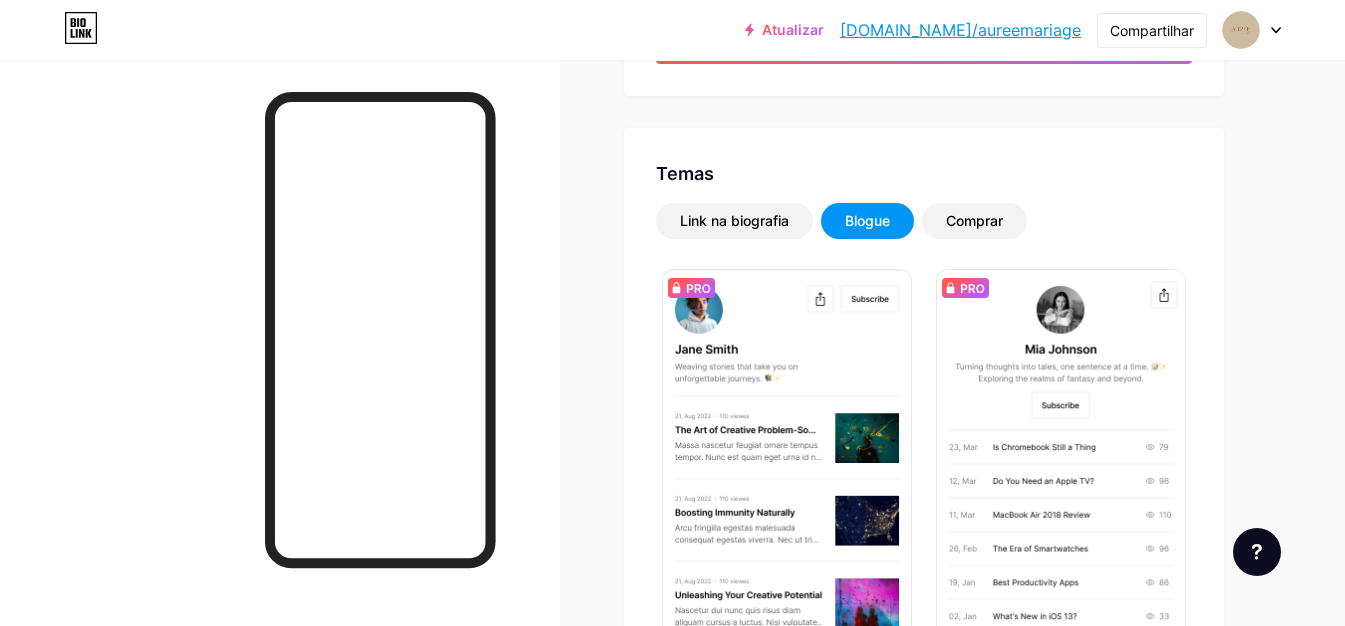 drag, startPoint x: 764, startPoint y: 218, endPoint x: 966, endPoint y: 201, distance: 202.71408 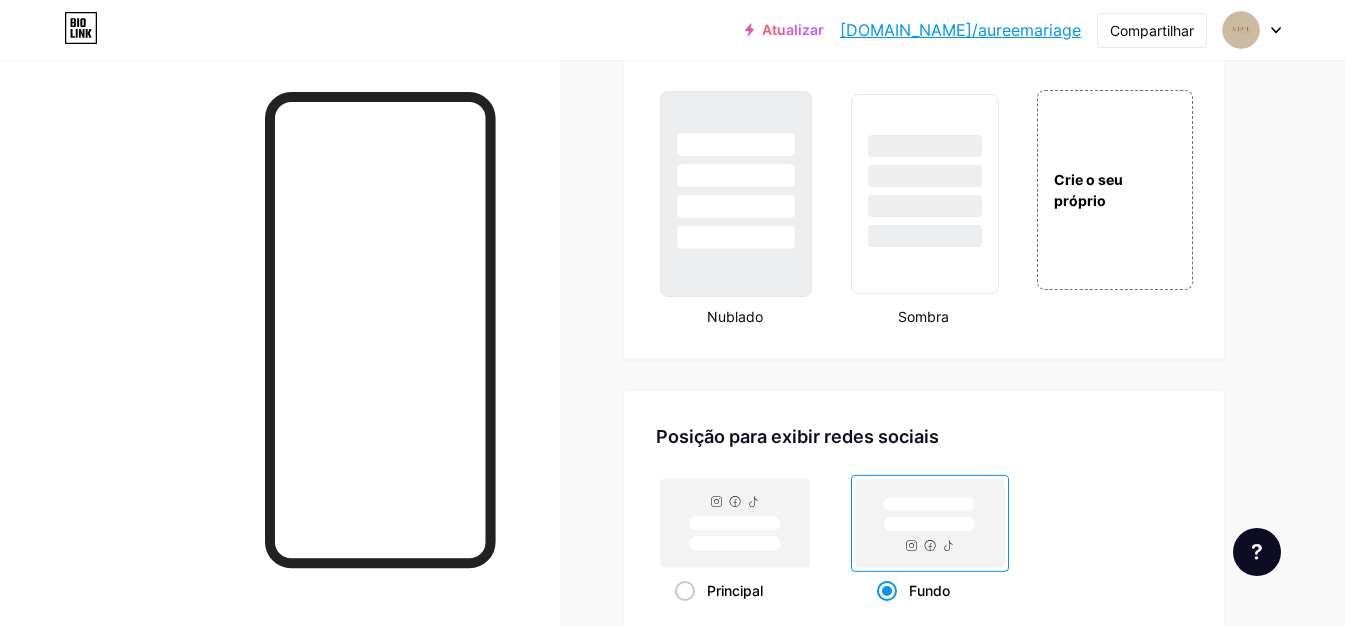 scroll, scrollTop: 2381, scrollLeft: 0, axis: vertical 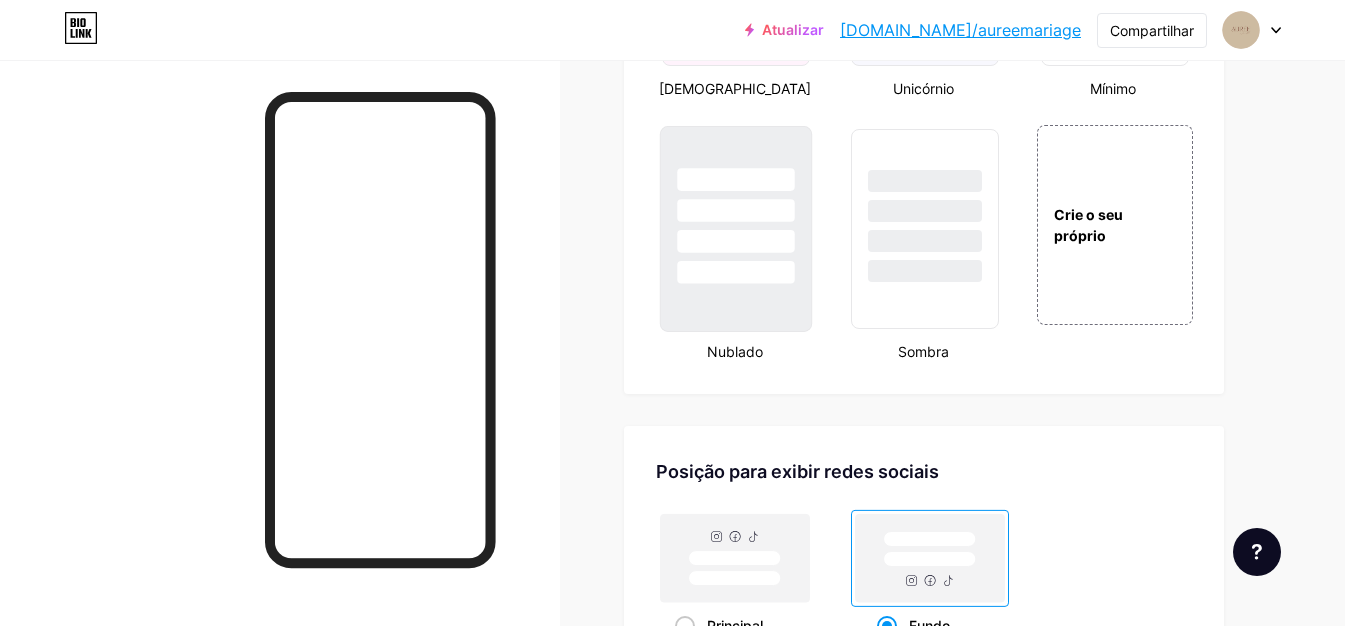 click at bounding box center [735, 272] 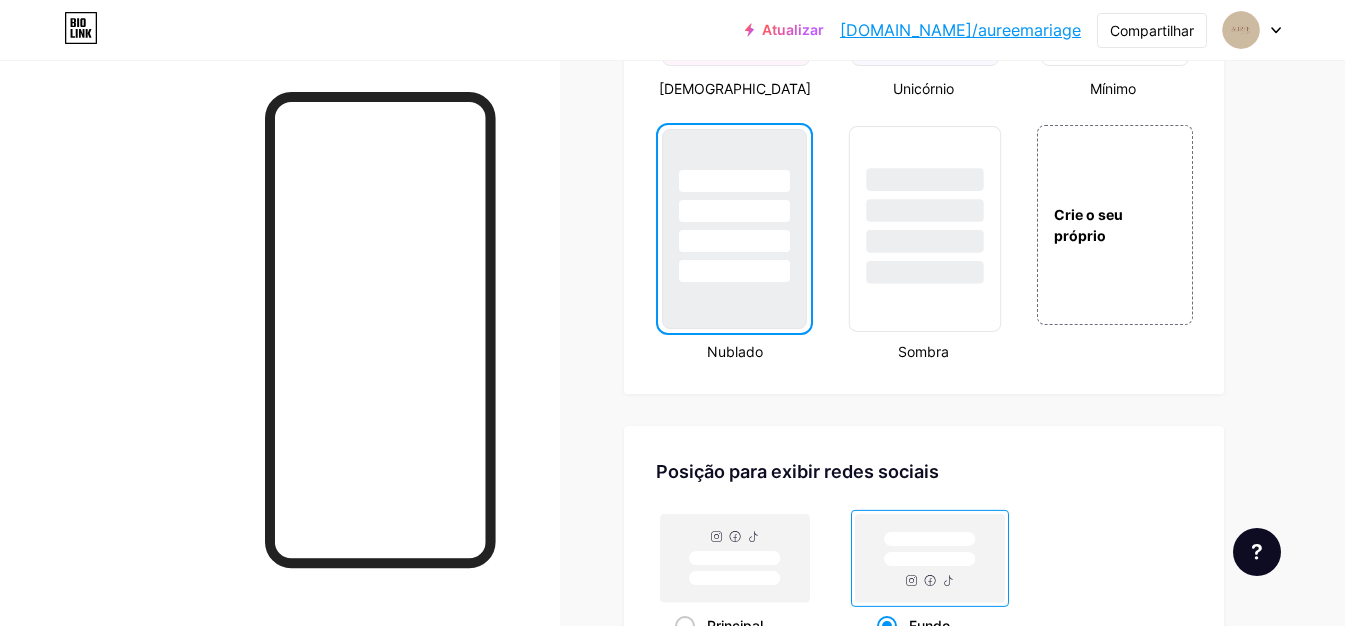drag, startPoint x: 892, startPoint y: 253, endPoint x: 905, endPoint y: 253, distance: 13 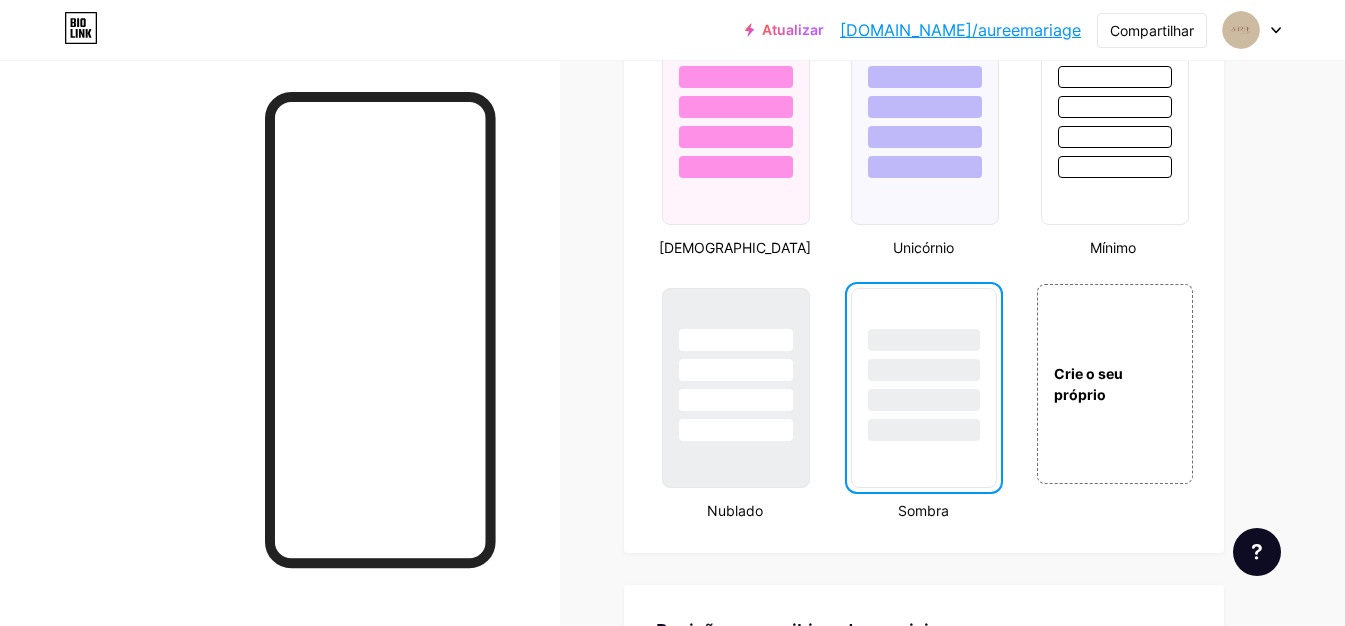 scroll, scrollTop: 1981, scrollLeft: 0, axis: vertical 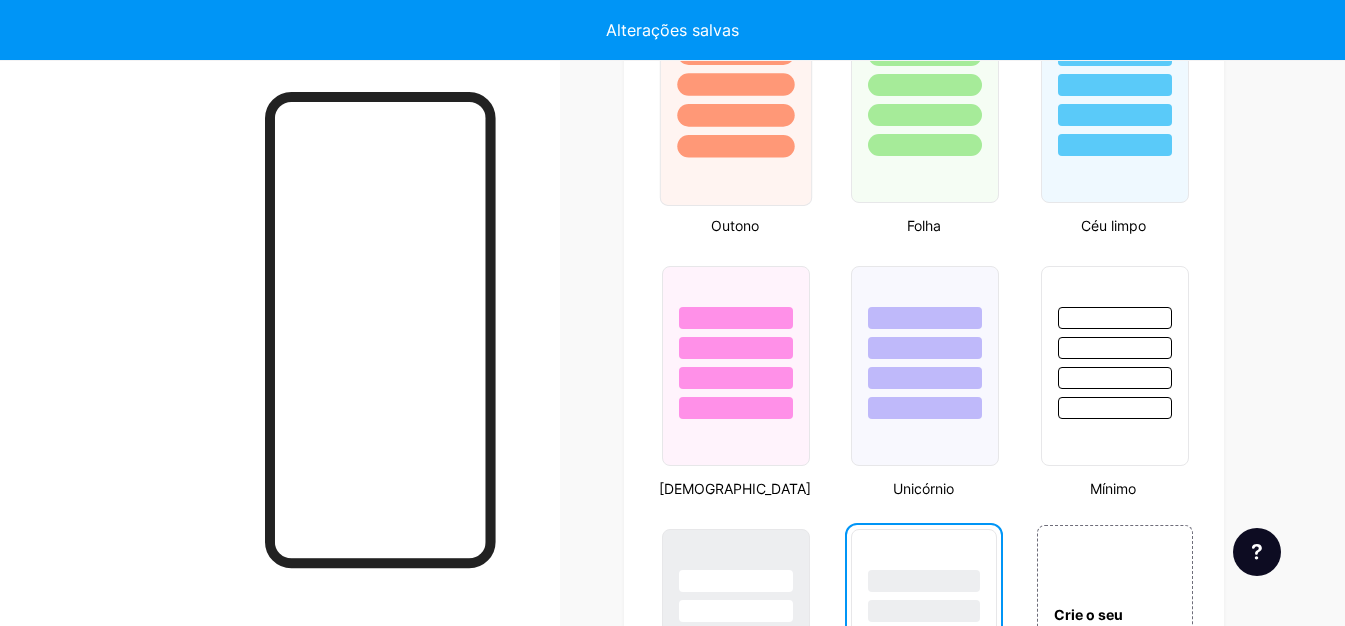 click at bounding box center (736, 79) 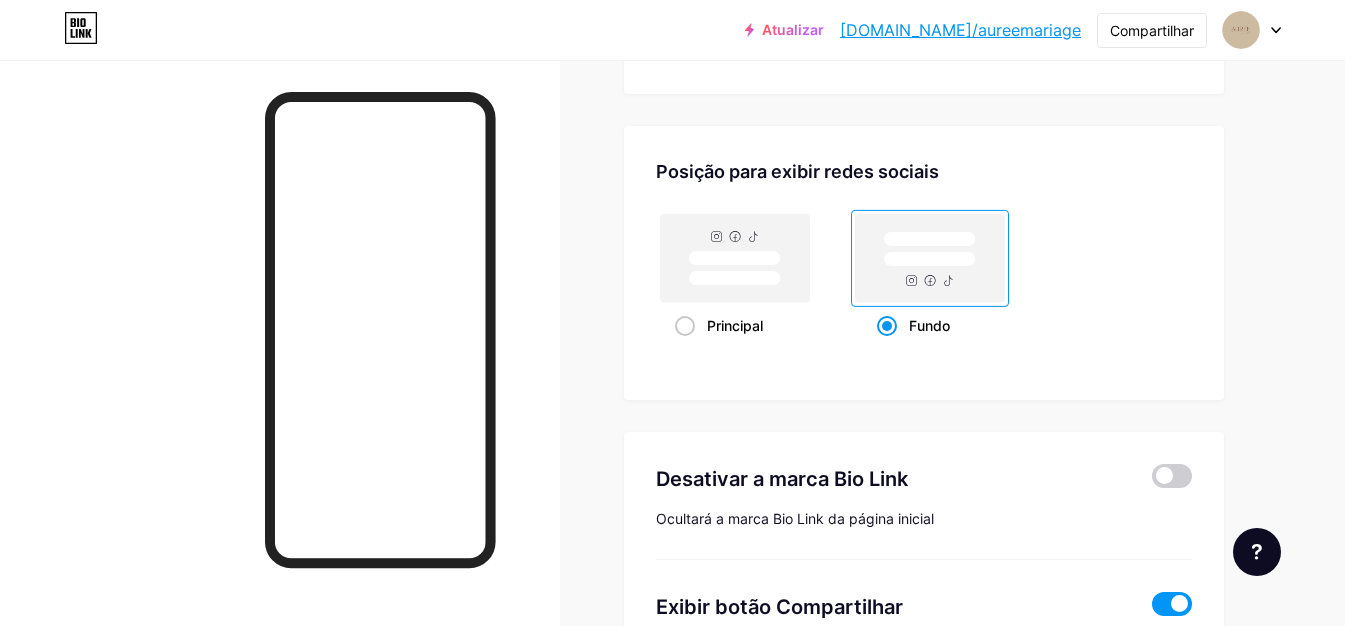 scroll, scrollTop: 2481, scrollLeft: 0, axis: vertical 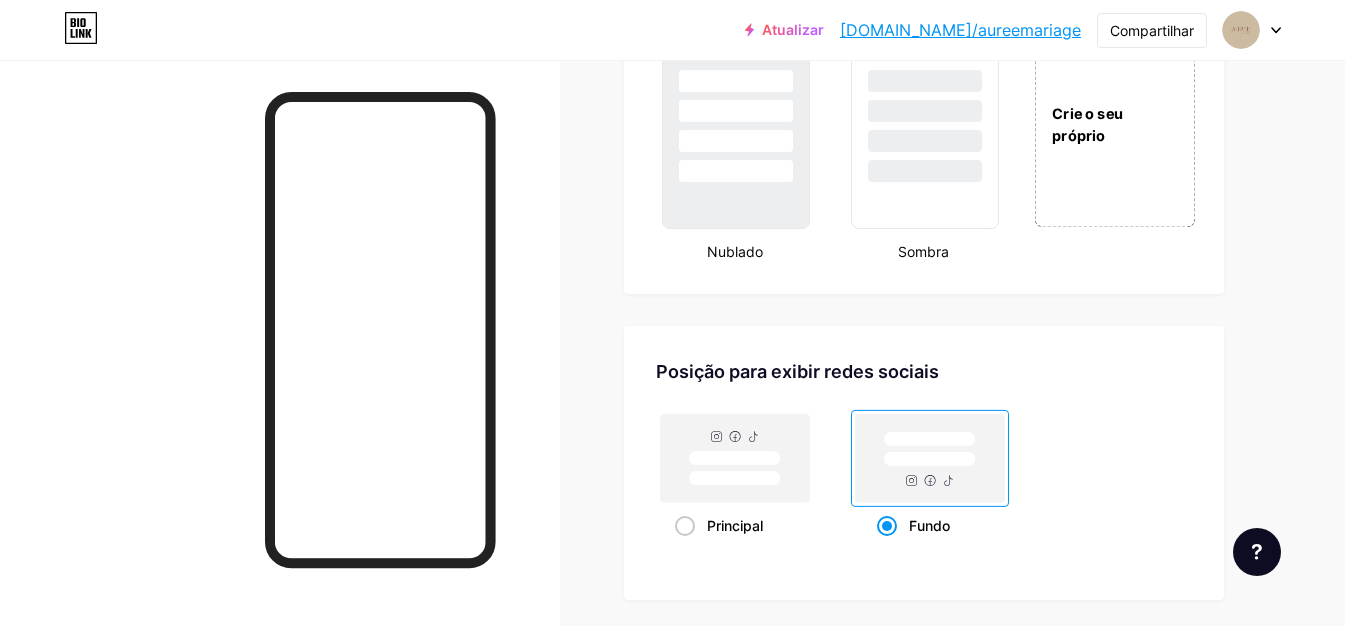 click on "Crie o seu próprio" at bounding box center [1114, 124] 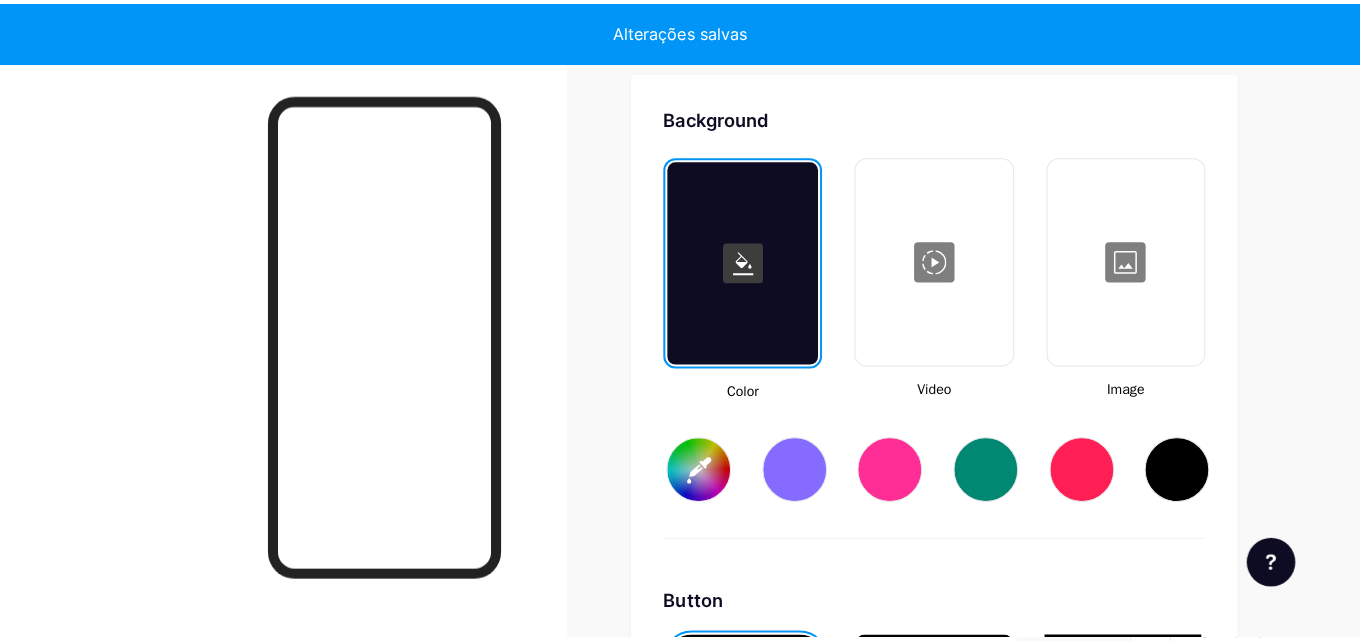 scroll, scrollTop: 2748, scrollLeft: 0, axis: vertical 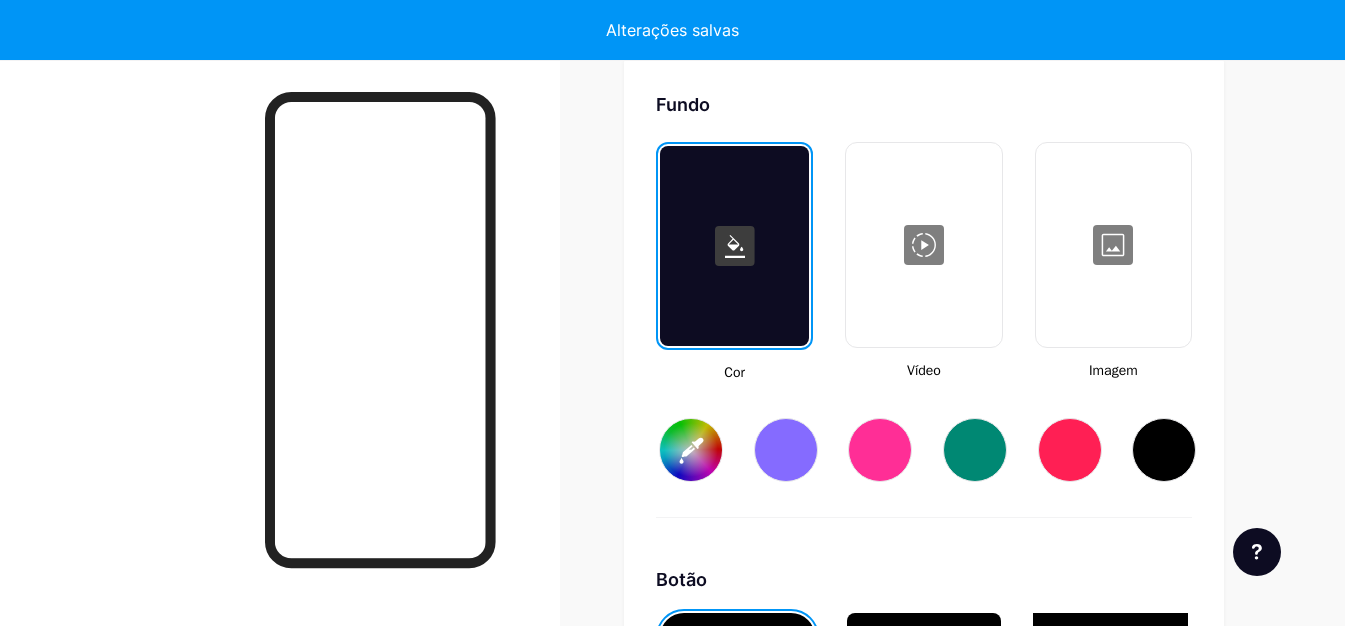 type on "#ffffff" 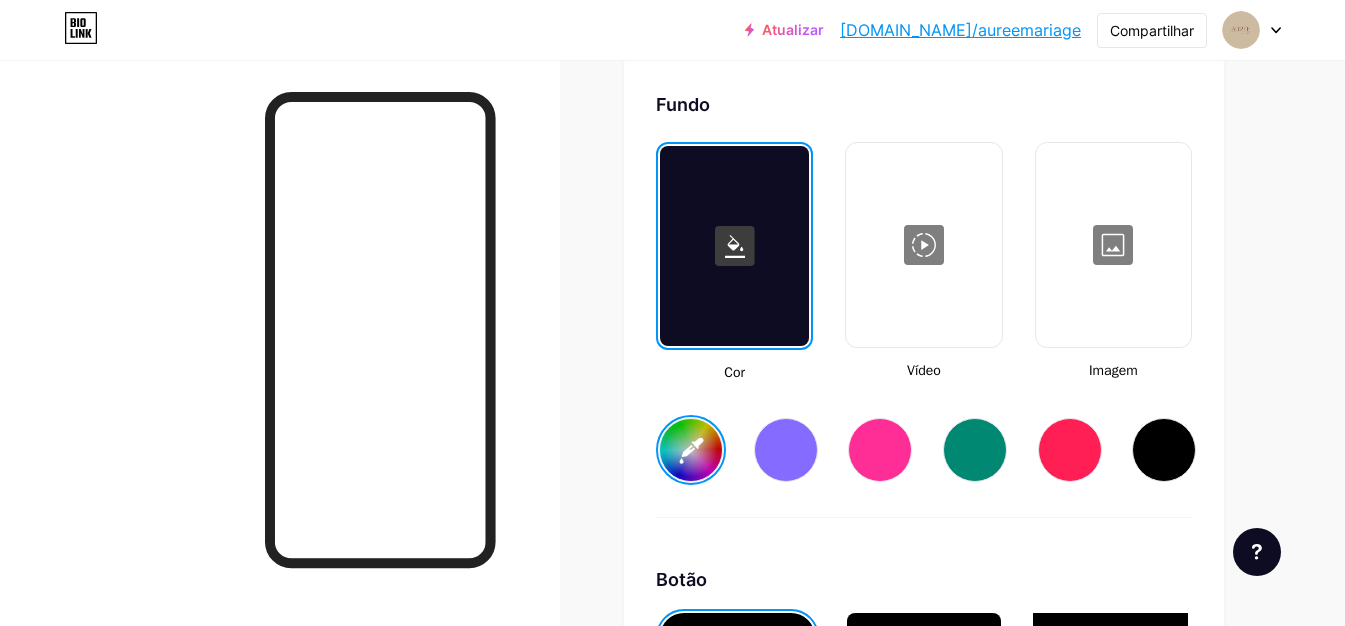 click on "#ffffff" at bounding box center (691, 450) 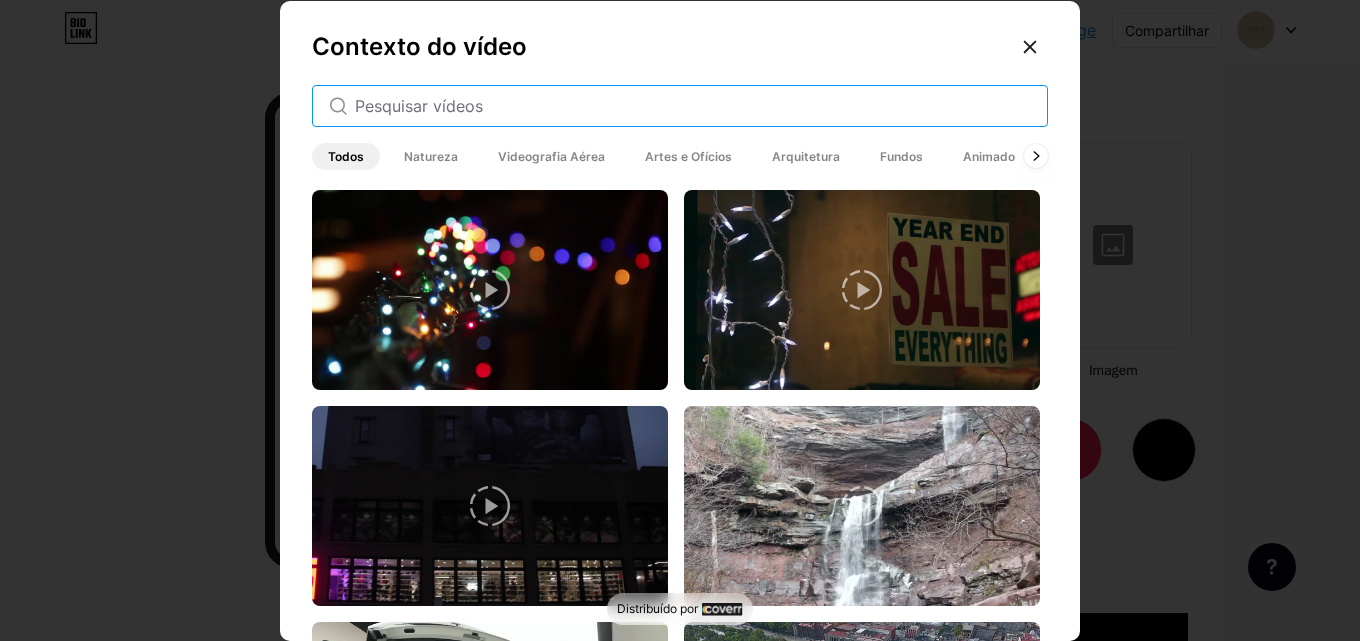 click at bounding box center [693, 106] 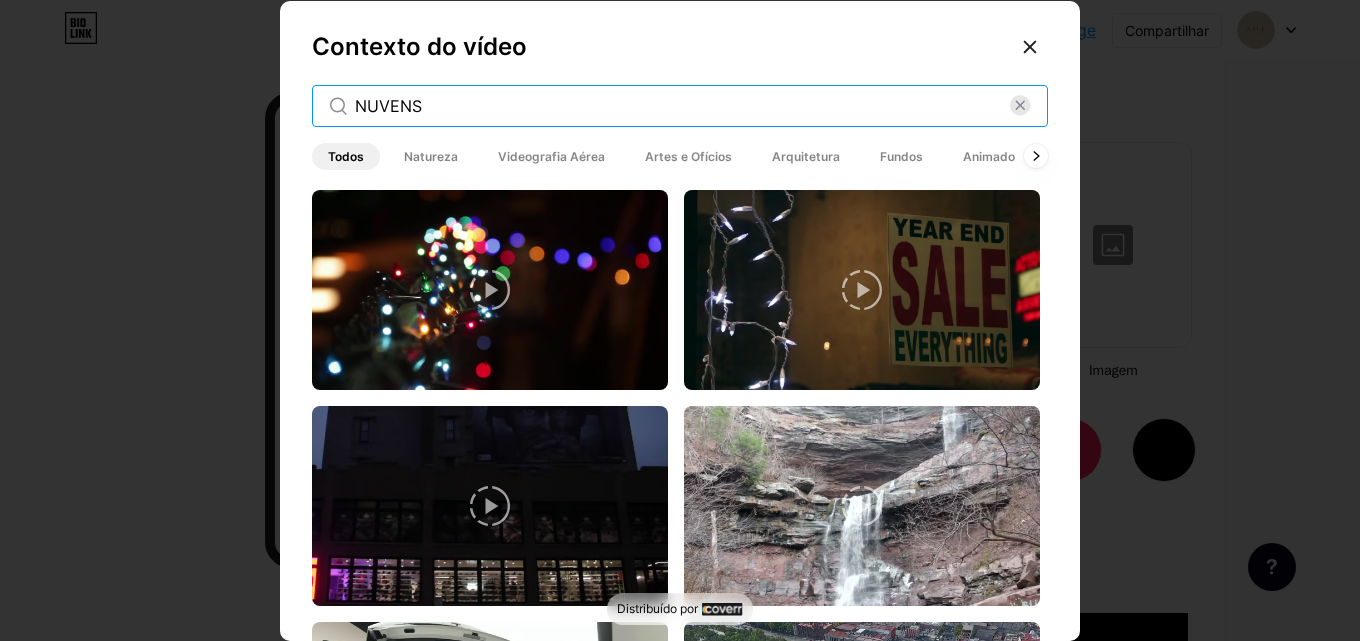 type on "NUVENS" 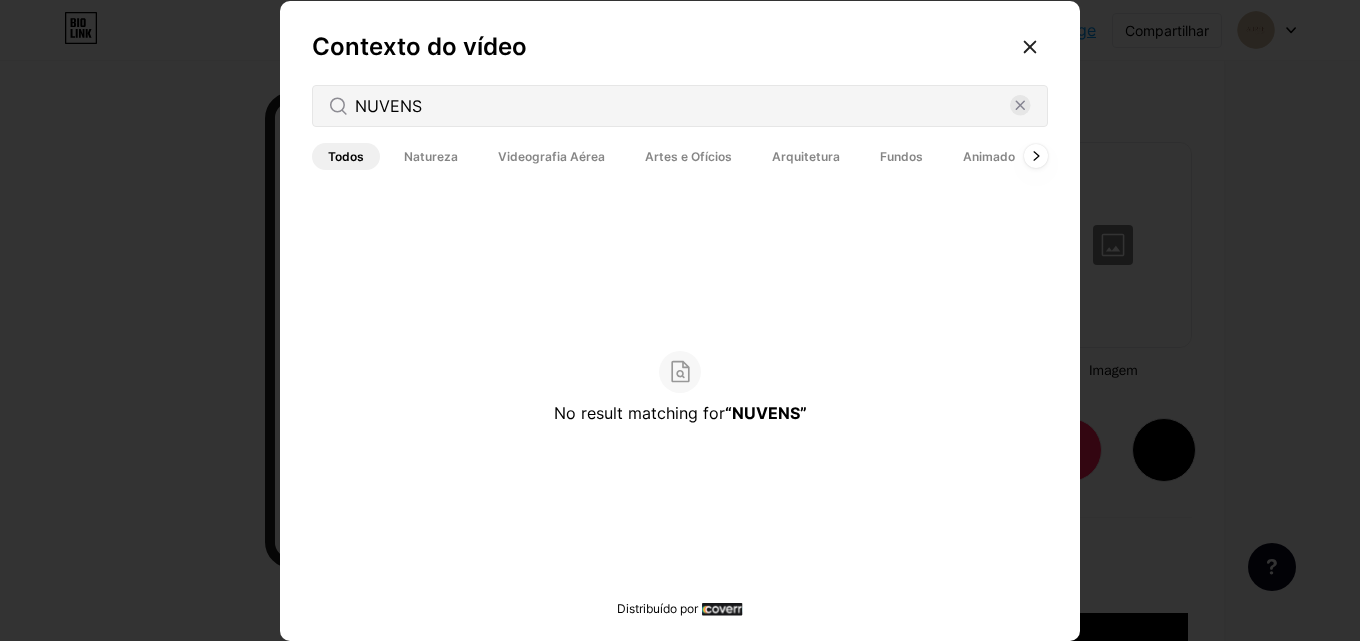 click on "Natureza" at bounding box center [431, 156] 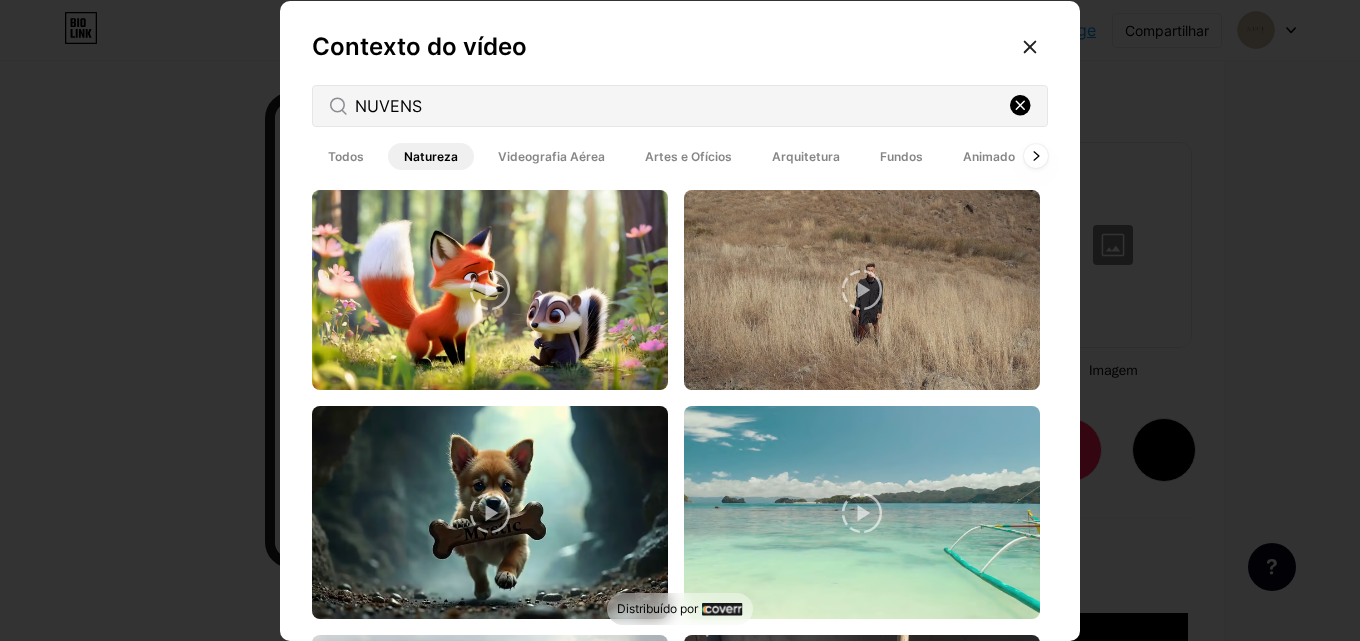 click 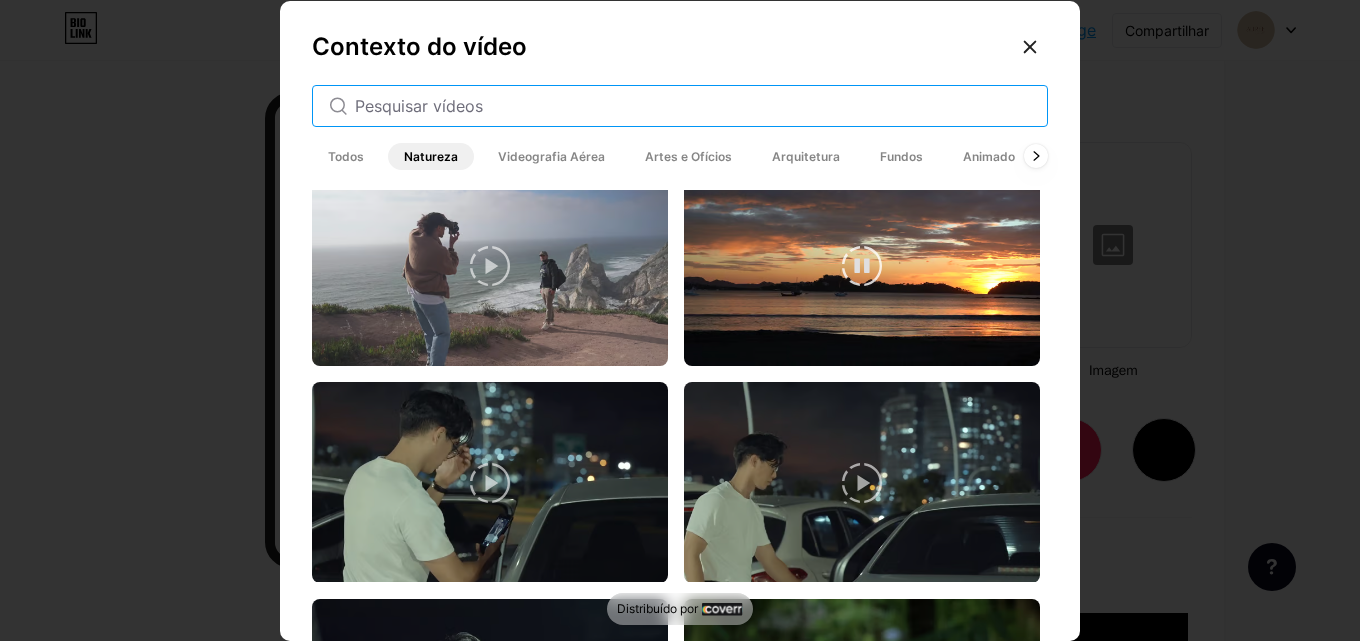 scroll, scrollTop: 2300, scrollLeft: 0, axis: vertical 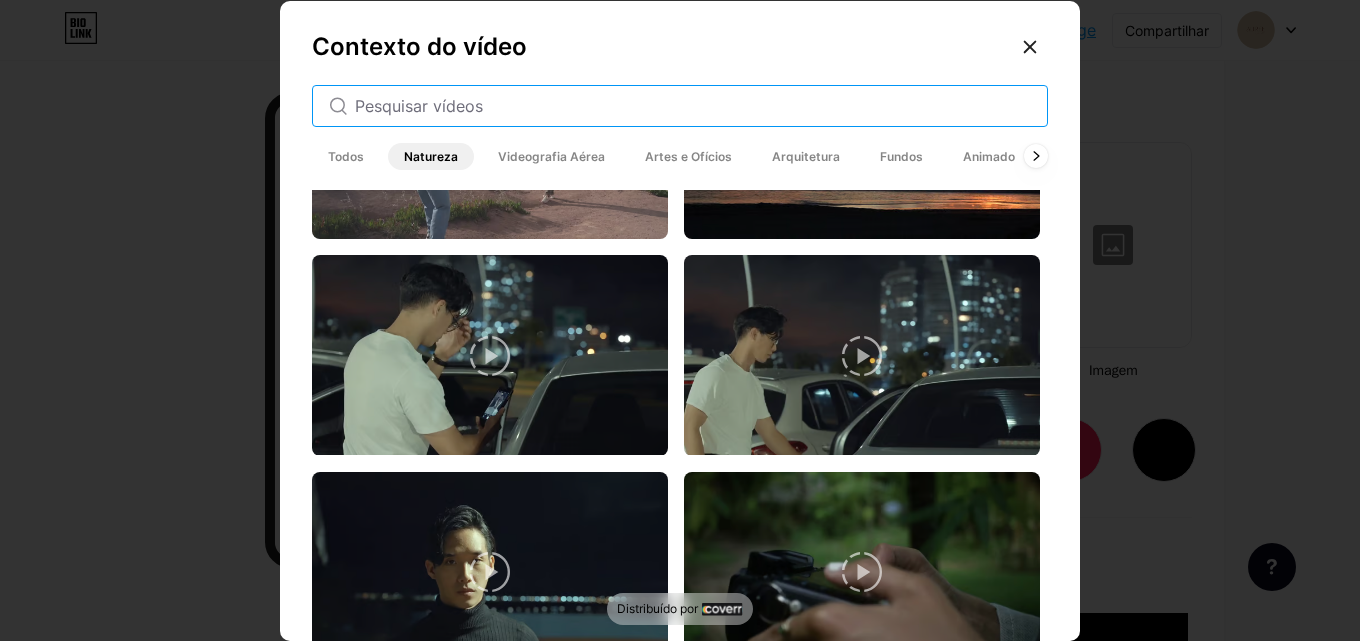 click at bounding box center [693, 106] 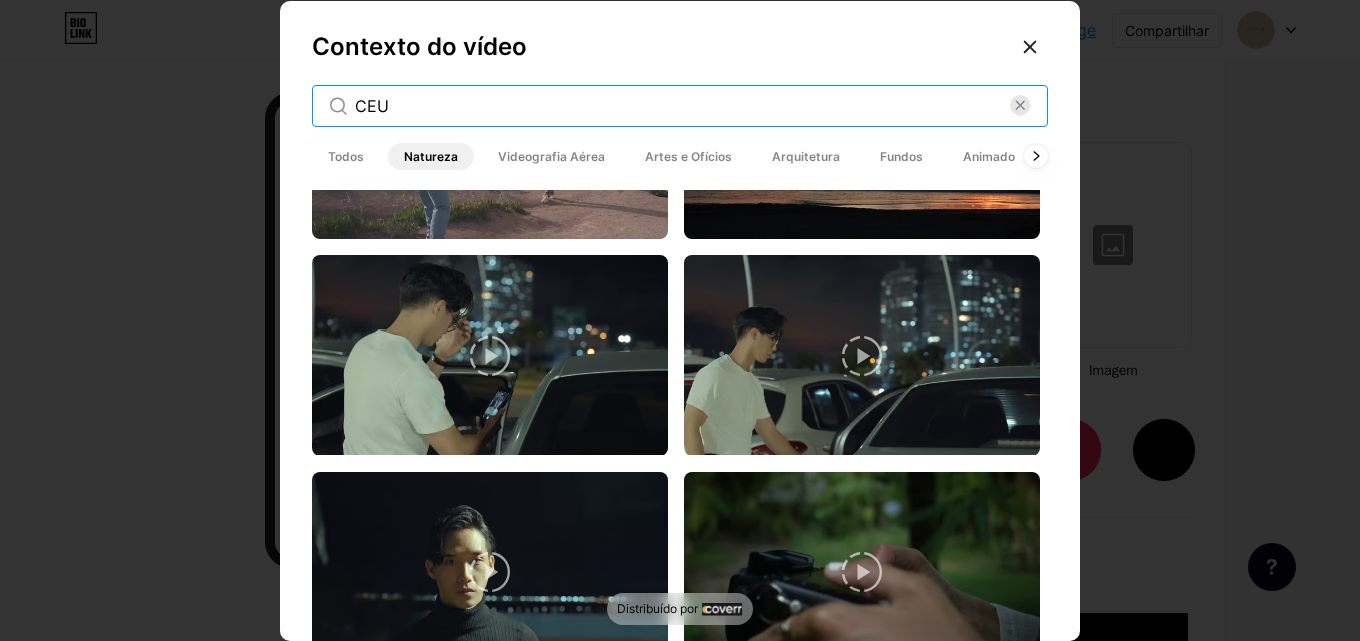 type on "CEU" 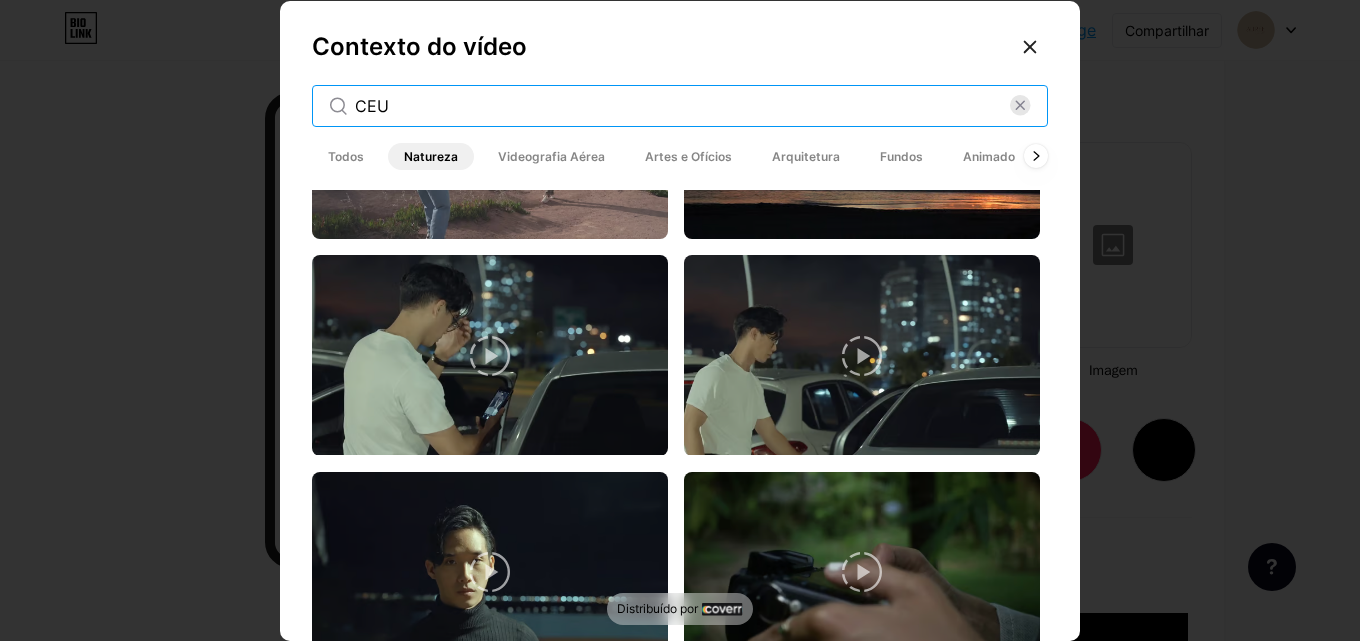 scroll, scrollTop: 0, scrollLeft: 0, axis: both 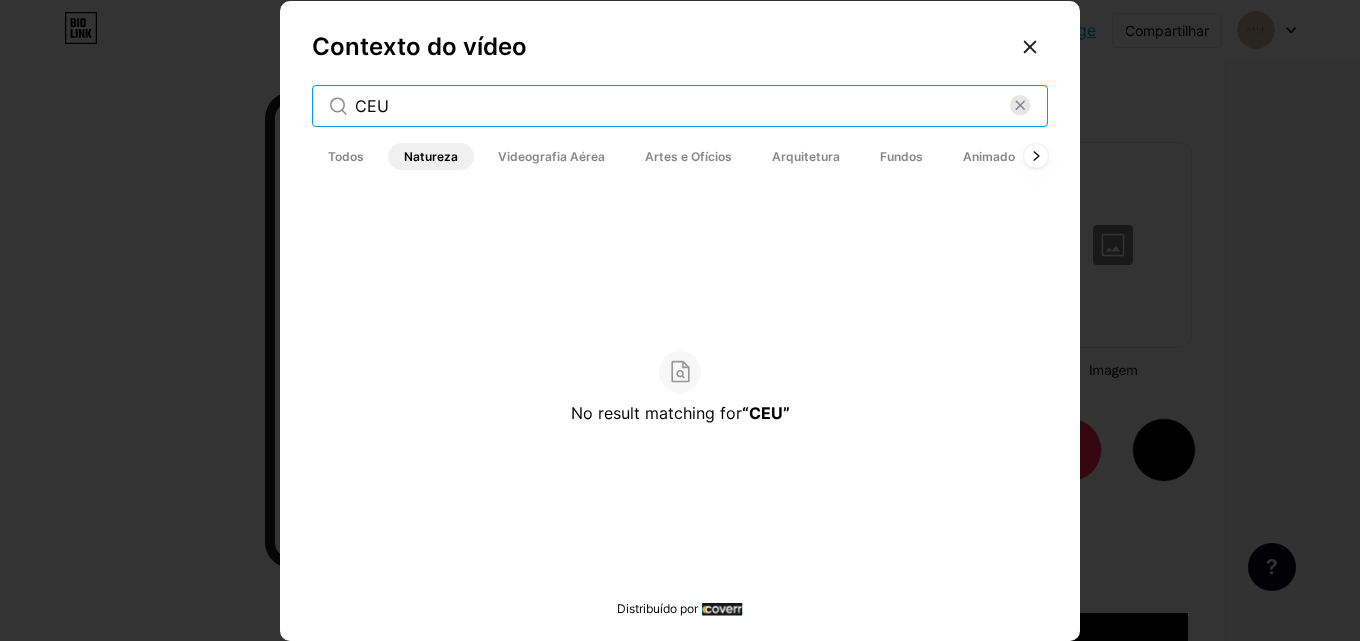 drag, startPoint x: 518, startPoint y: 117, endPoint x: 148, endPoint y: 116, distance: 370.00134 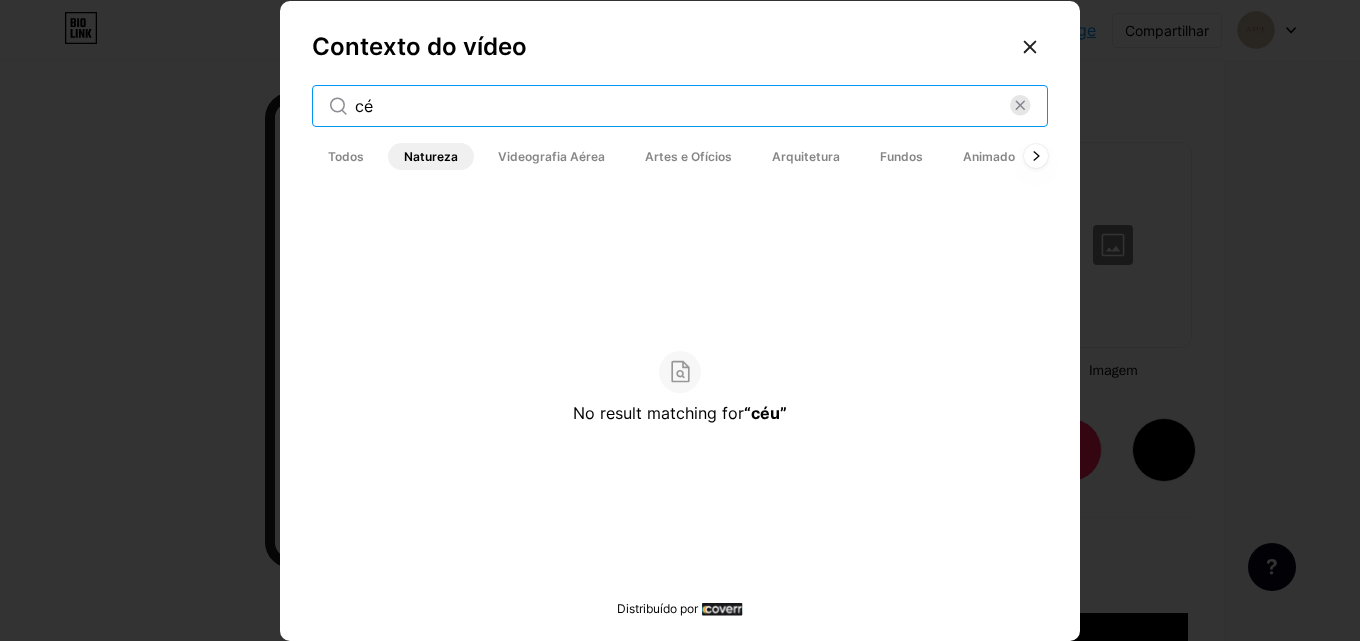 type on "c" 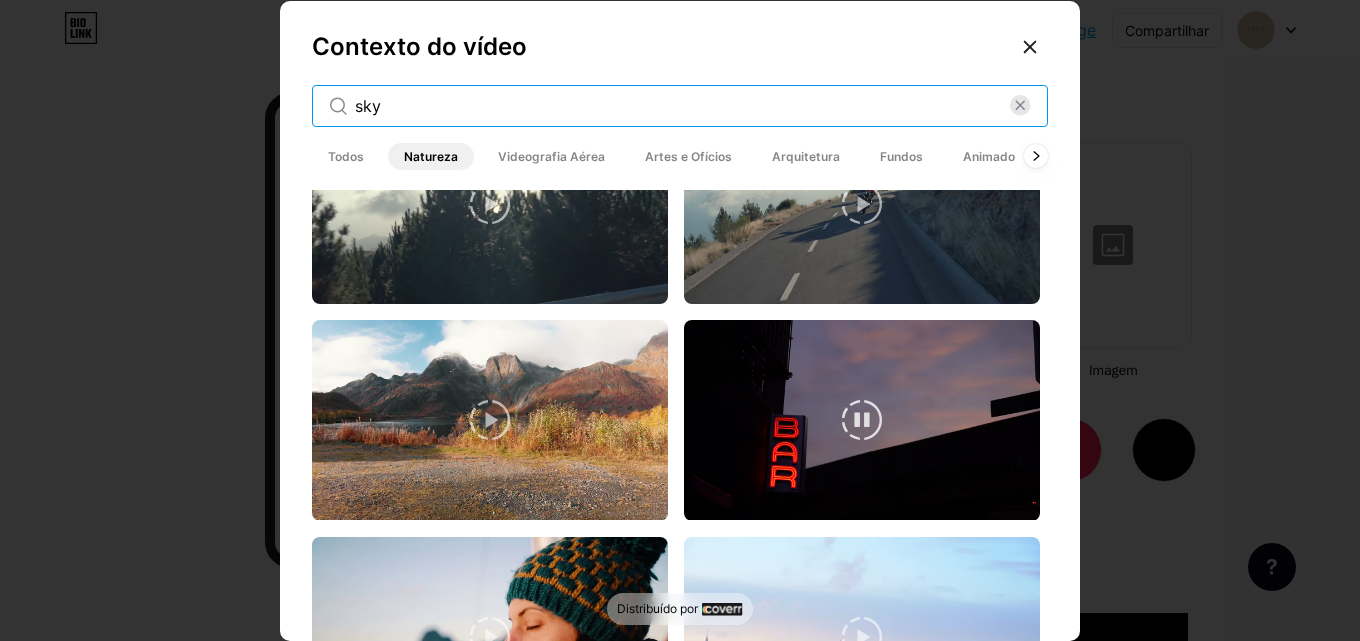 scroll, scrollTop: 6627, scrollLeft: 0, axis: vertical 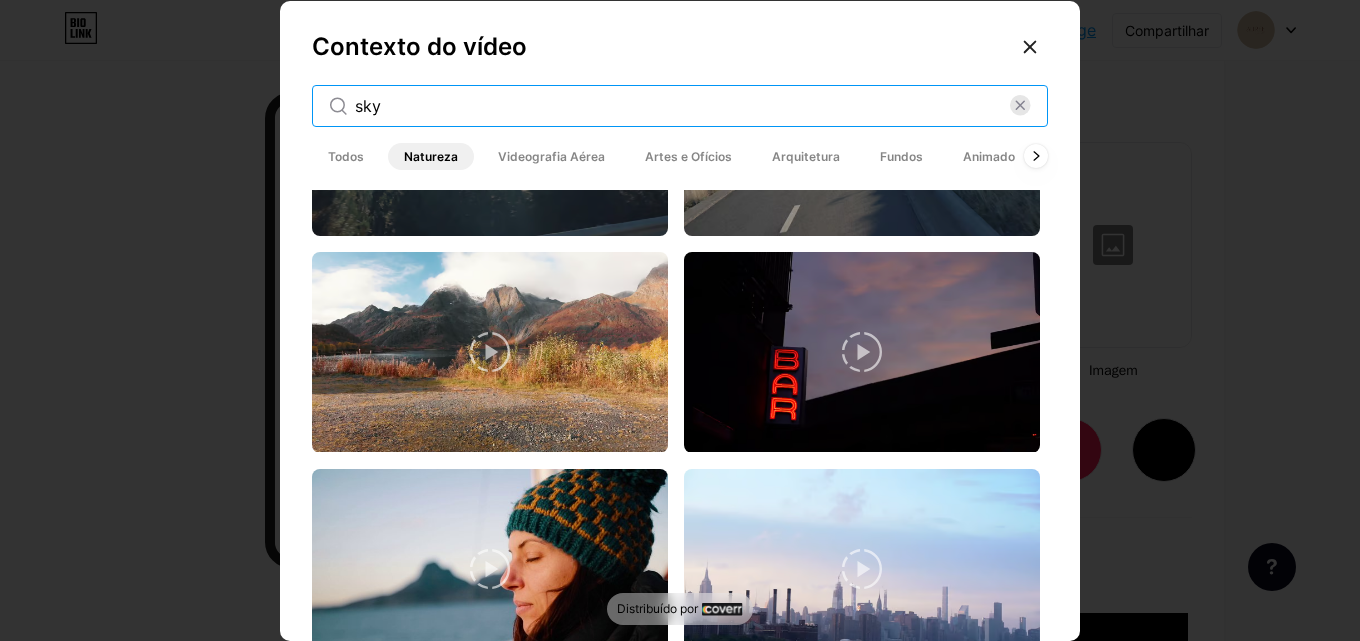 drag, startPoint x: 518, startPoint y: 109, endPoint x: 256, endPoint y: 108, distance: 262.00192 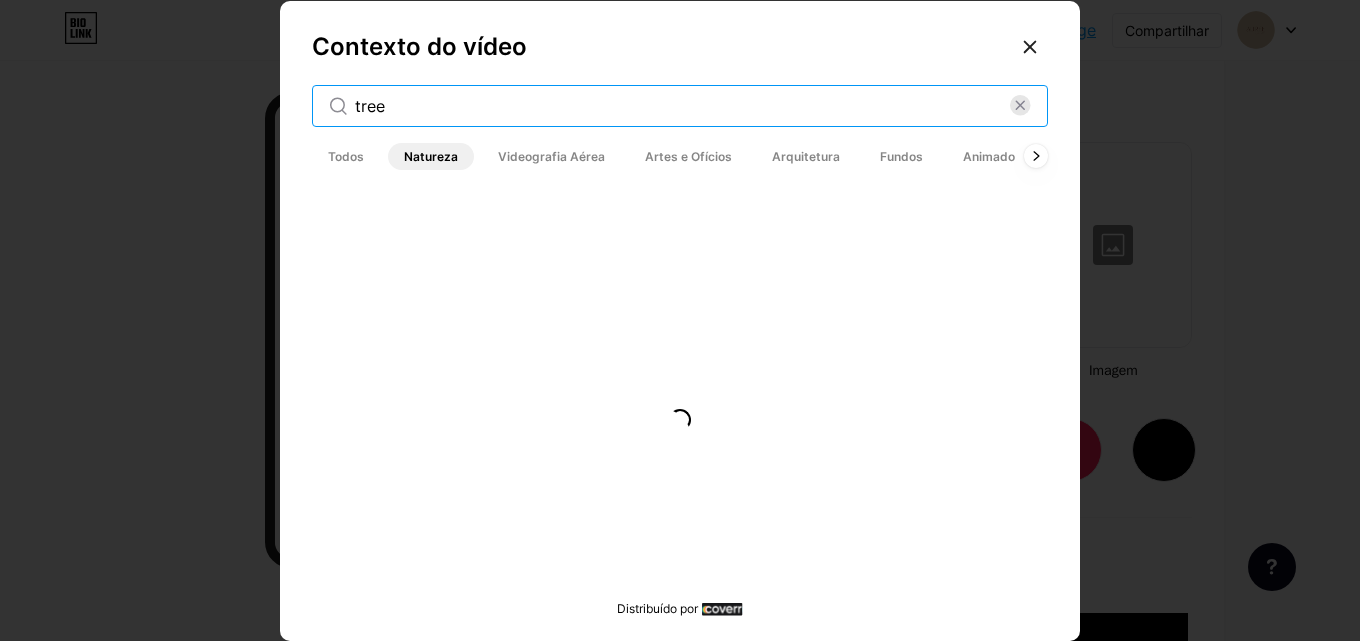 scroll, scrollTop: 0, scrollLeft: 0, axis: both 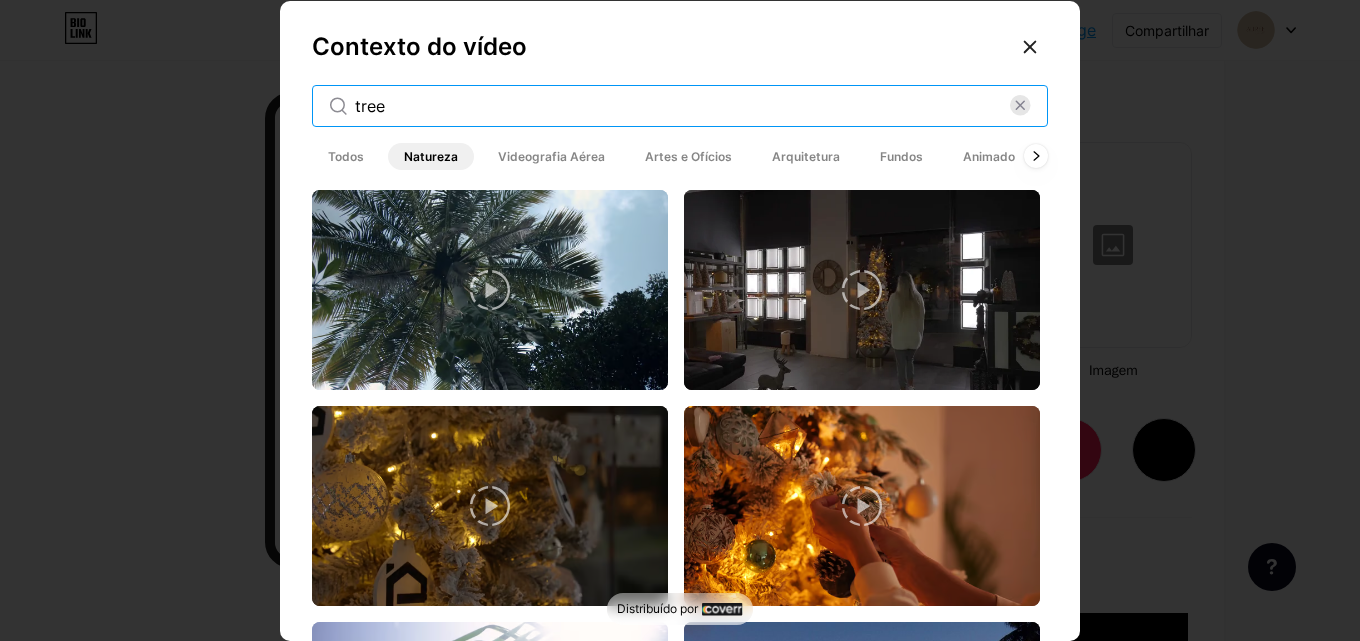 click on "tree" at bounding box center (682, 106) 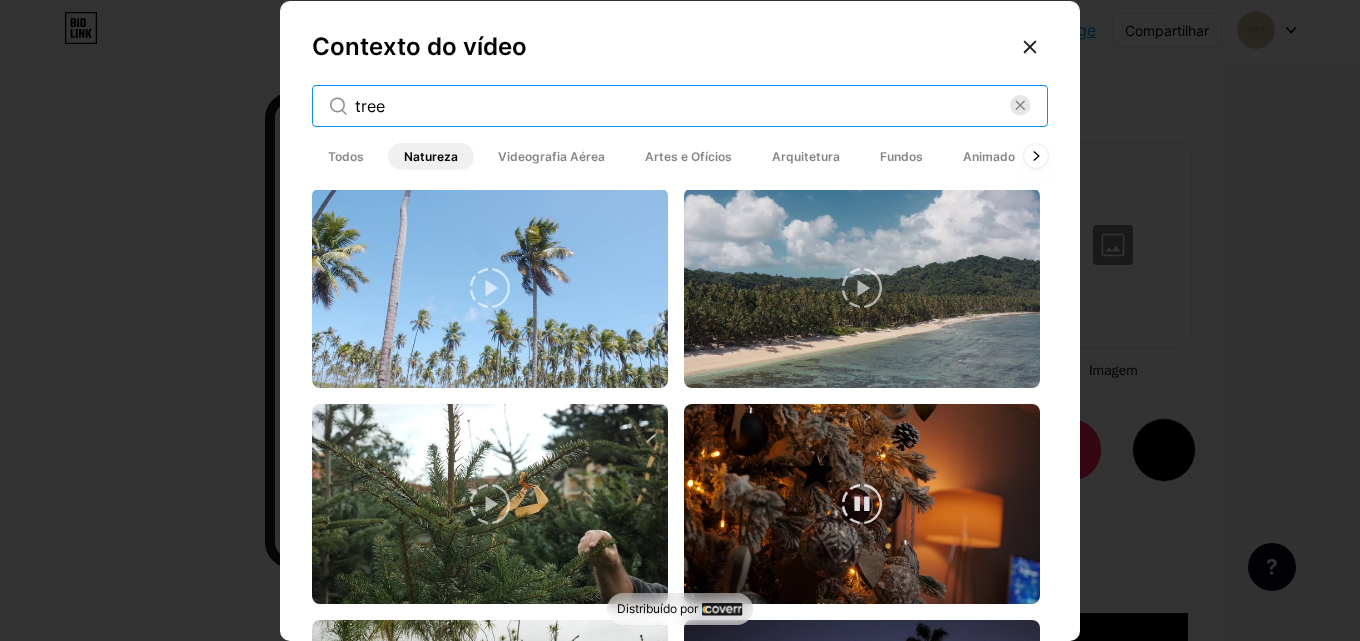 scroll, scrollTop: 1400, scrollLeft: 0, axis: vertical 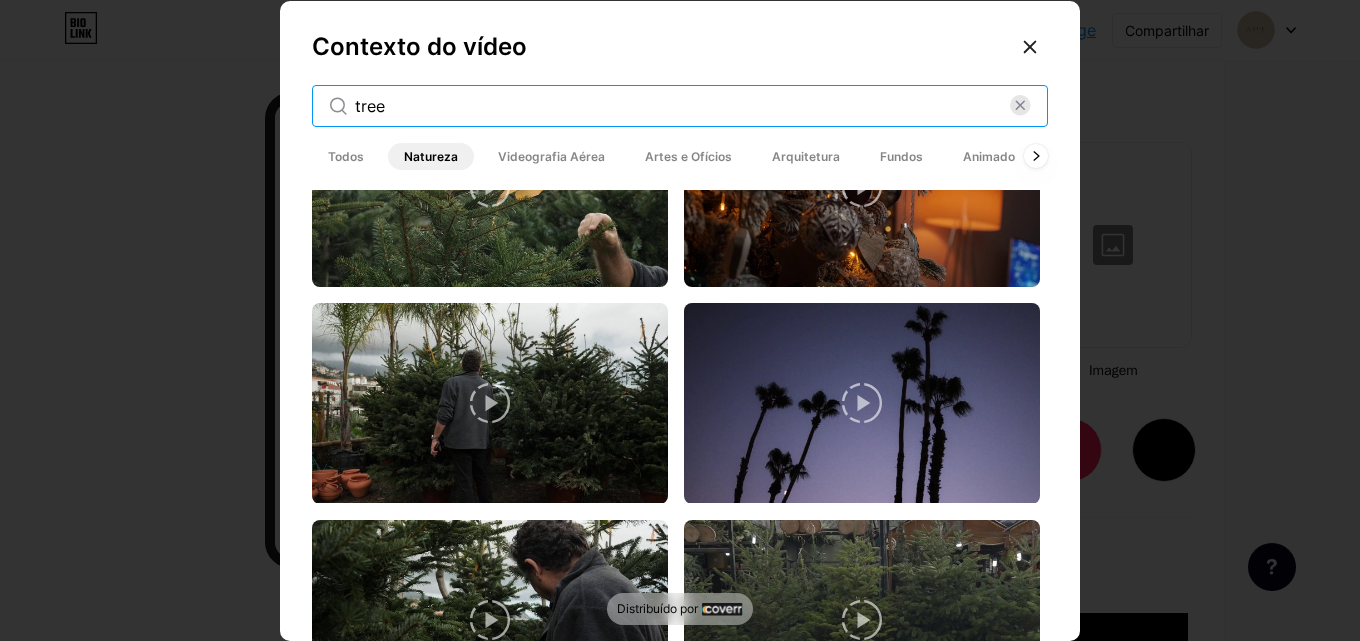 drag, startPoint x: 583, startPoint y: 112, endPoint x: 30, endPoint y: 103, distance: 553.07324 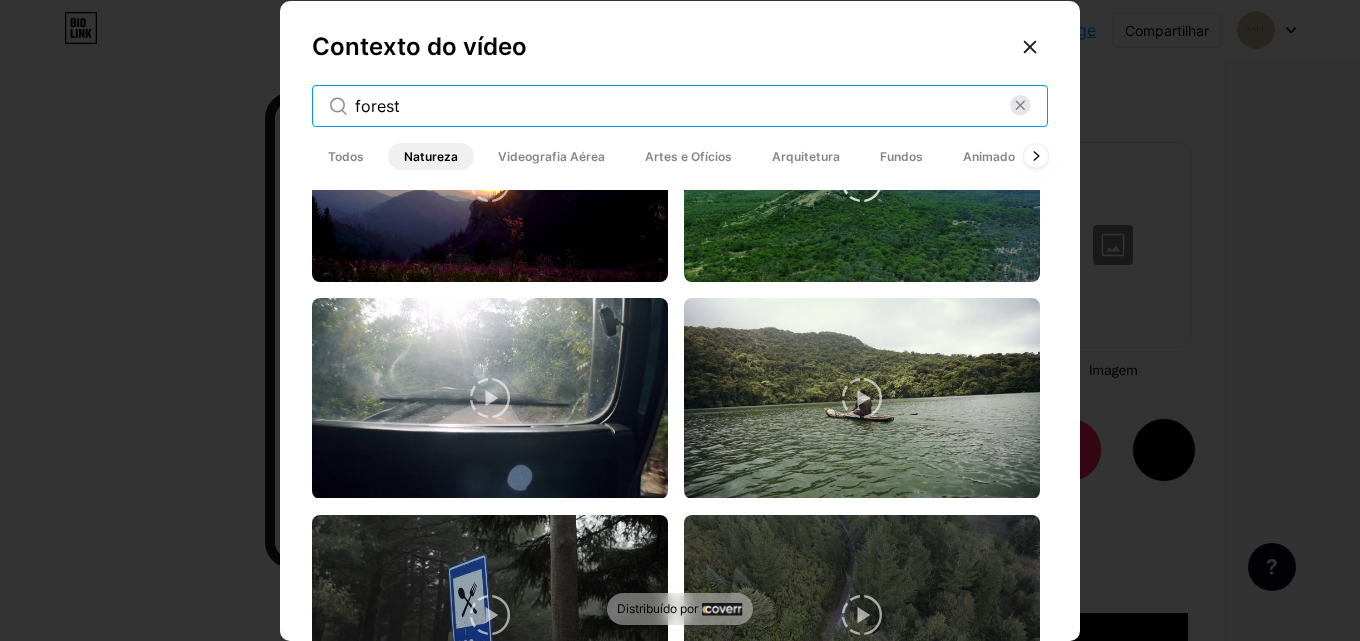scroll, scrollTop: 4928, scrollLeft: 0, axis: vertical 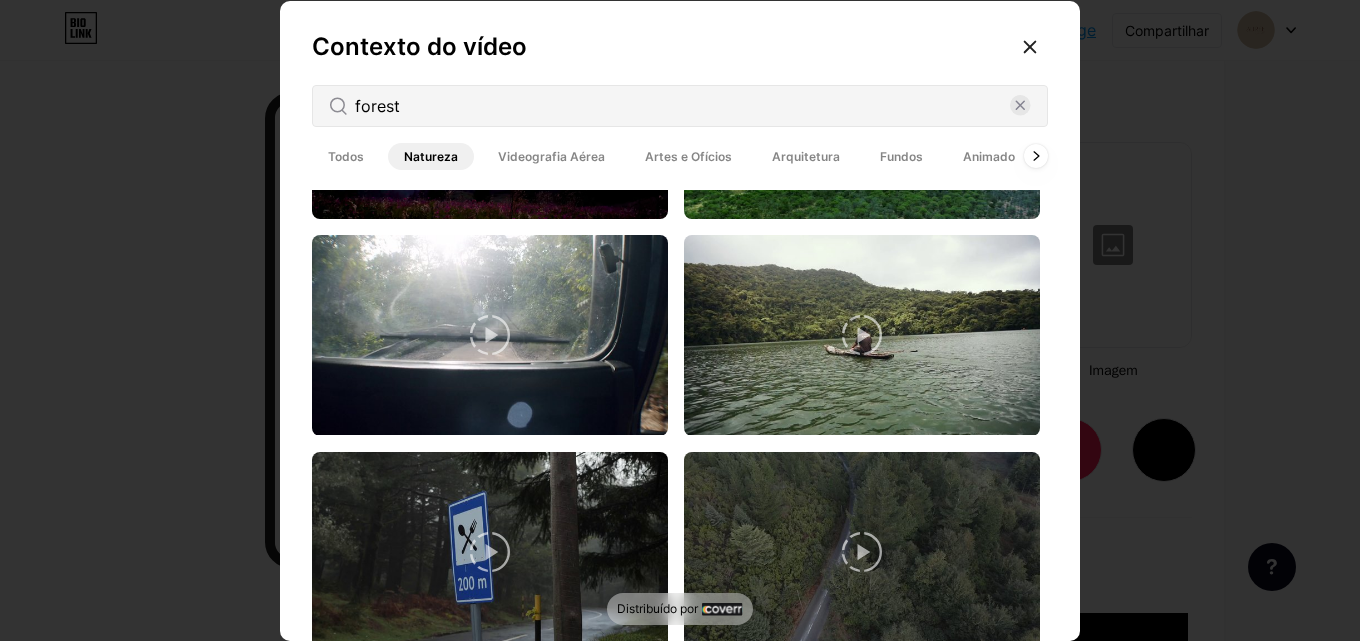 click on "Videografia Aérea" at bounding box center [551, 156] 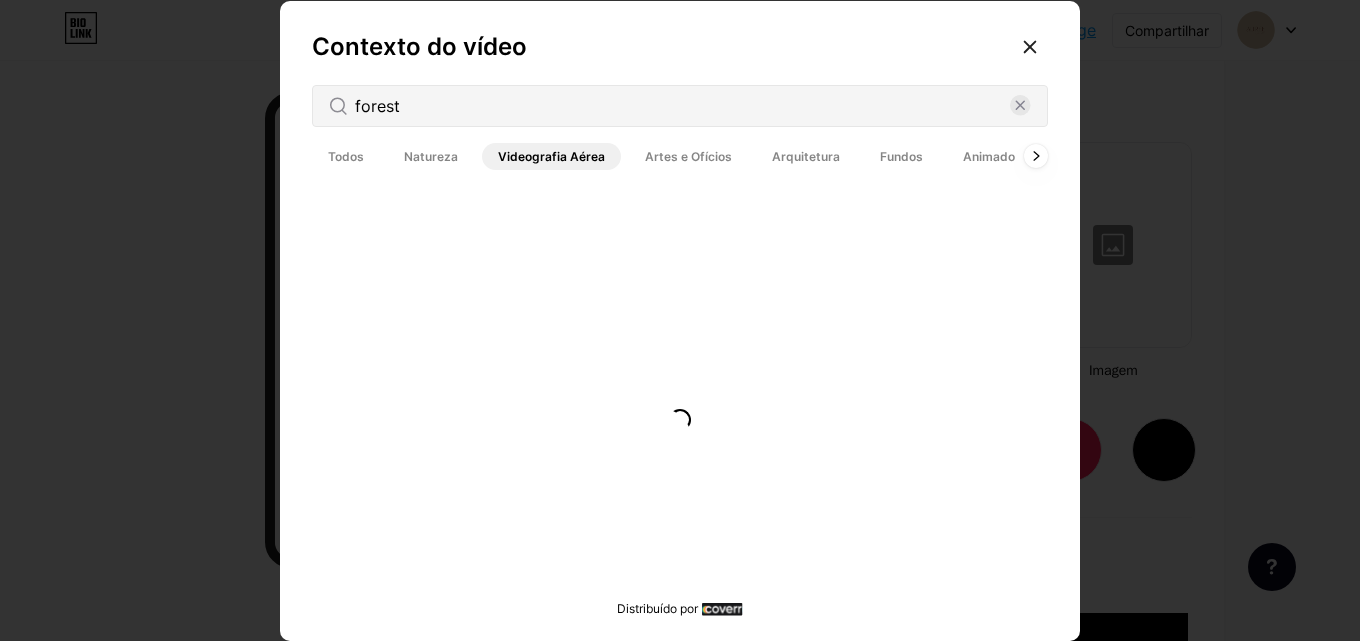 scroll, scrollTop: 0, scrollLeft: 0, axis: both 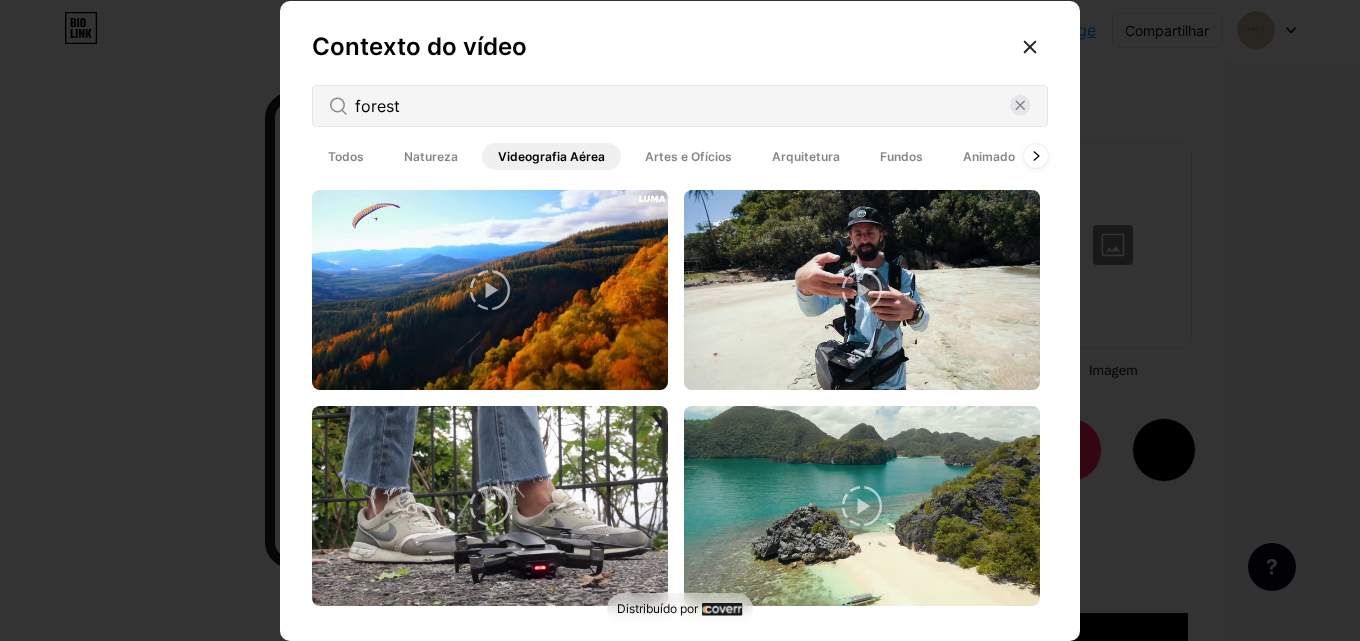 click on "Artes e Ofícios" at bounding box center [688, 156] 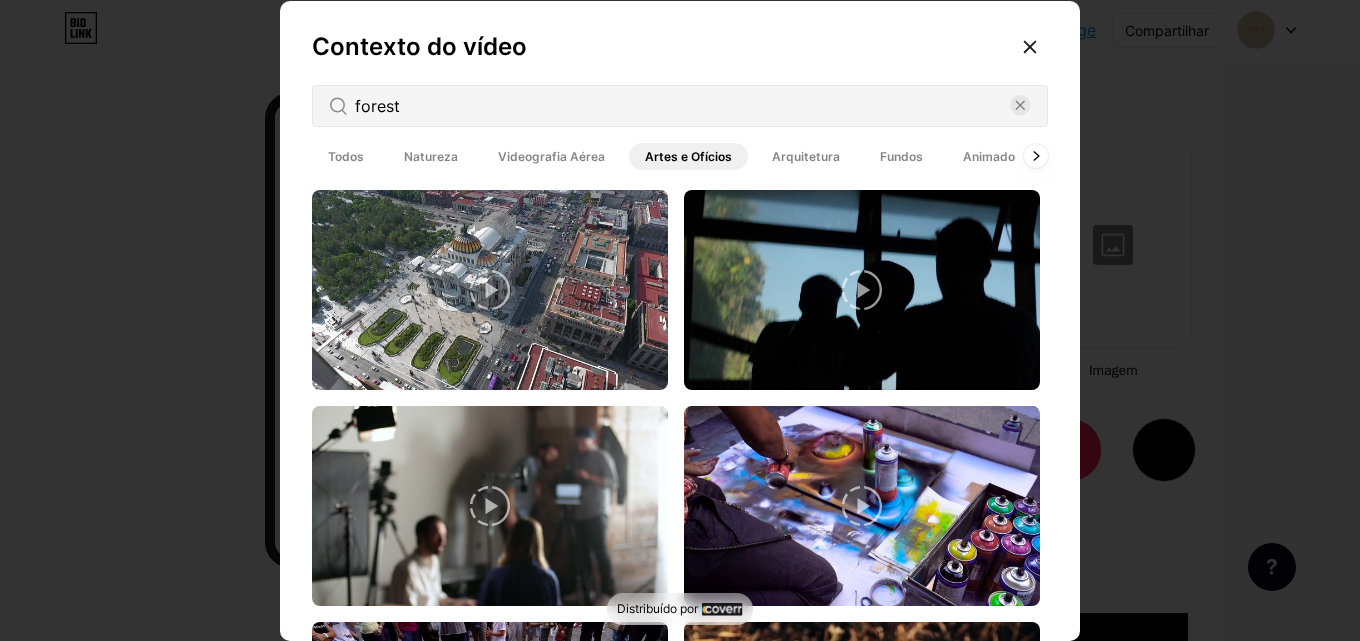 click on "Arquitetura" at bounding box center [806, 156] 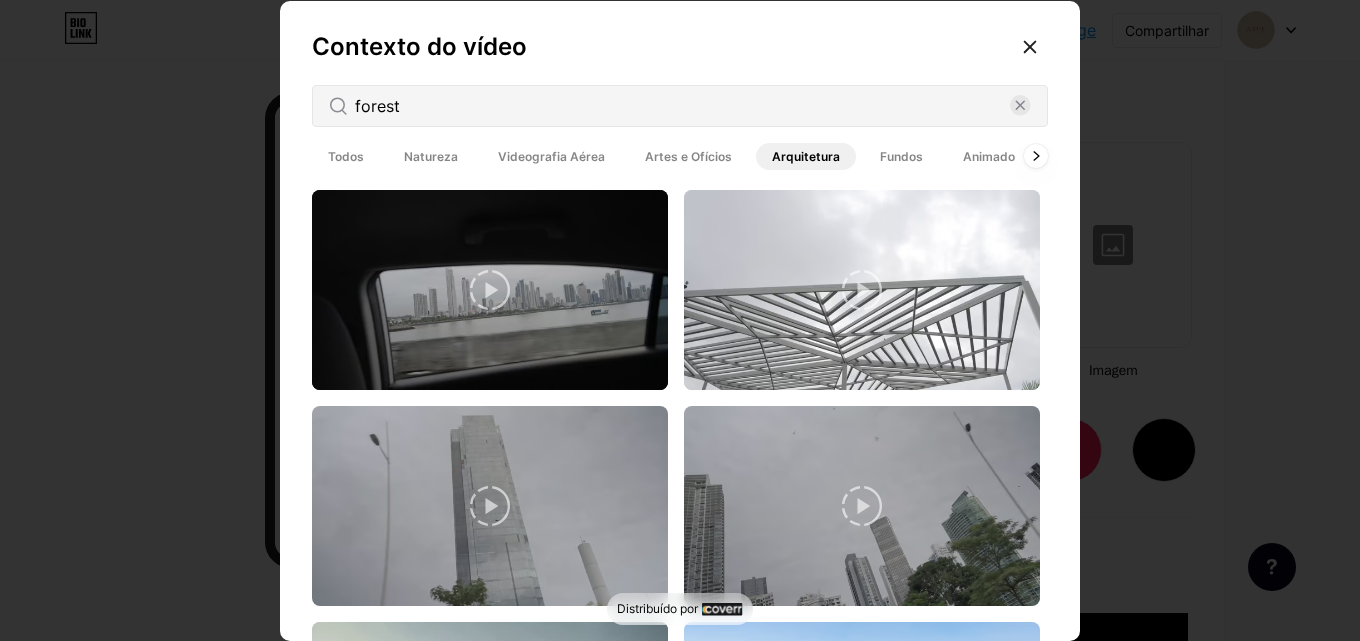 click on "Artes e Ofícios" at bounding box center (688, 156) 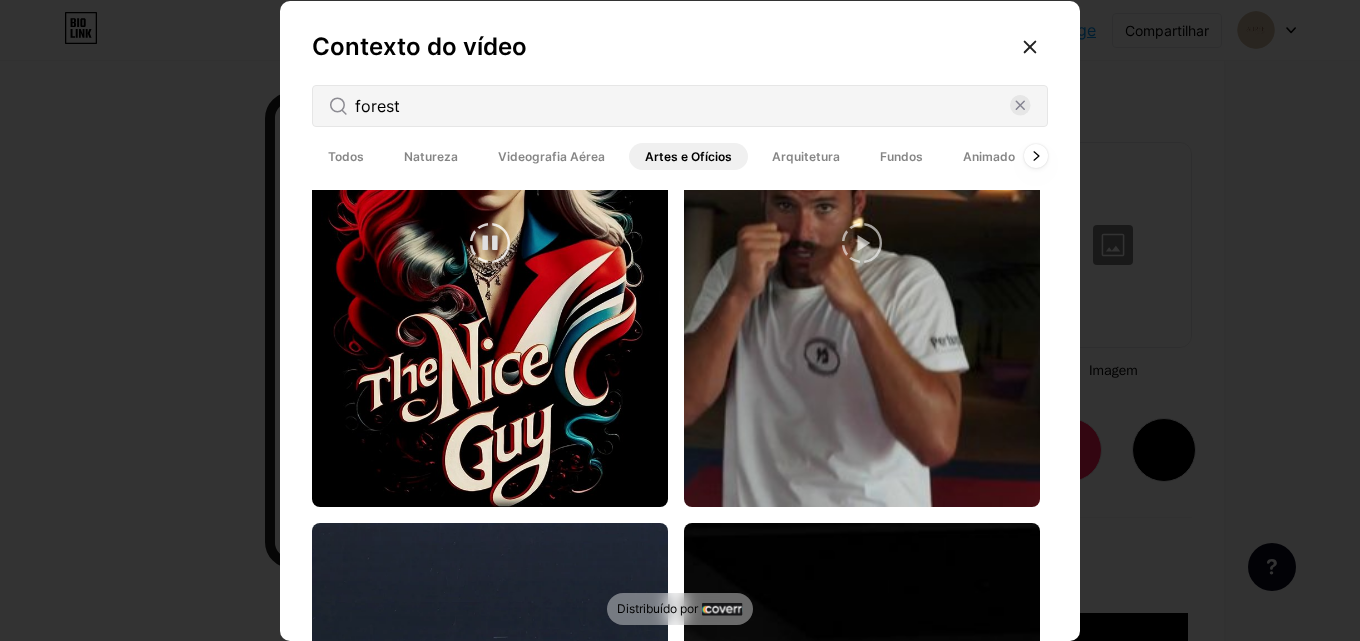 scroll, scrollTop: 1400, scrollLeft: 0, axis: vertical 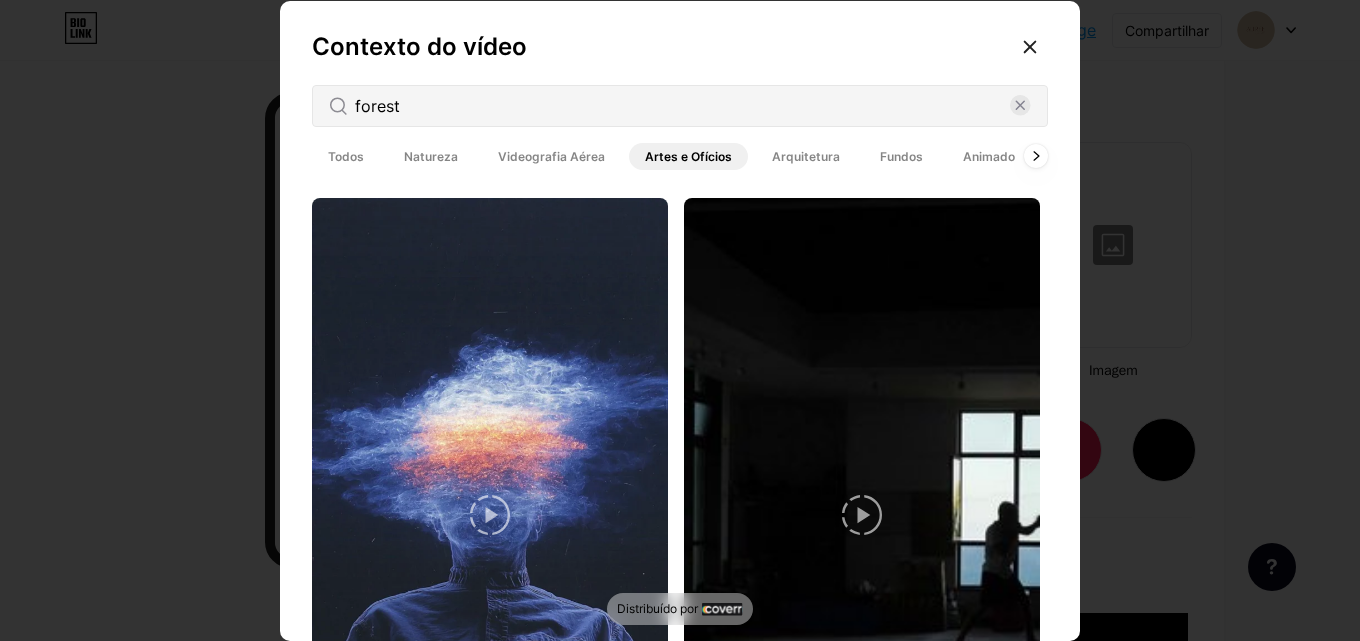 click on "Fundos" at bounding box center [901, 156] 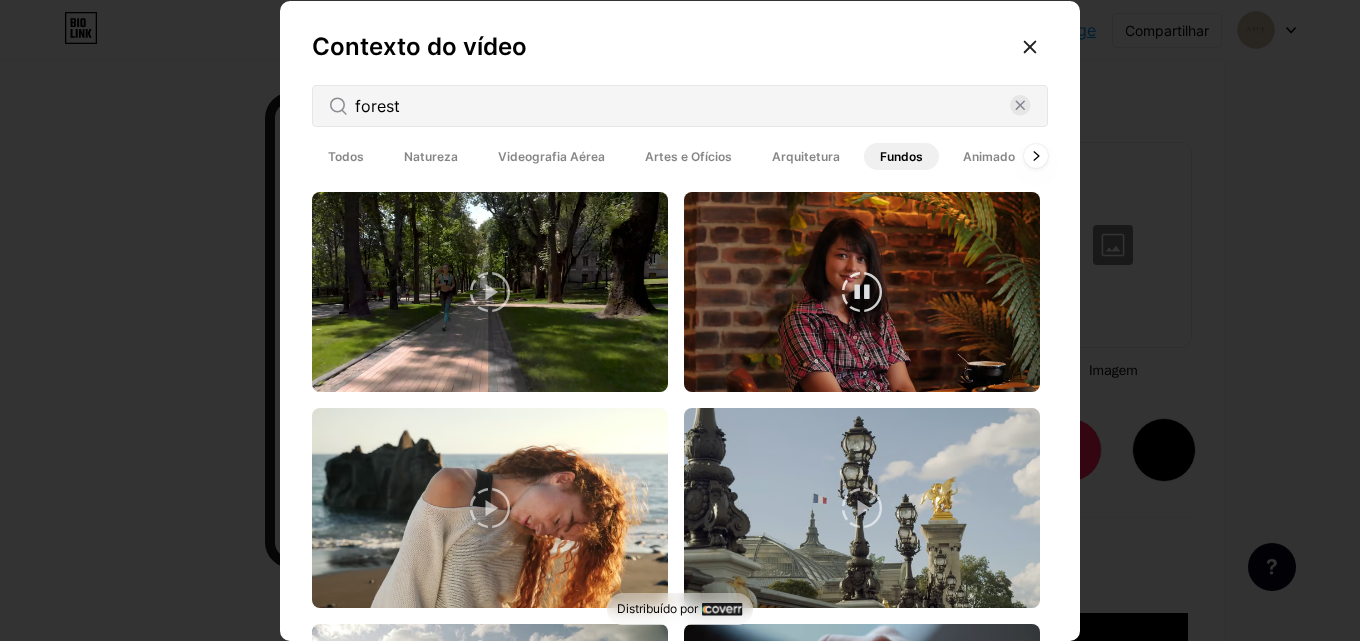 scroll, scrollTop: 3400, scrollLeft: 0, axis: vertical 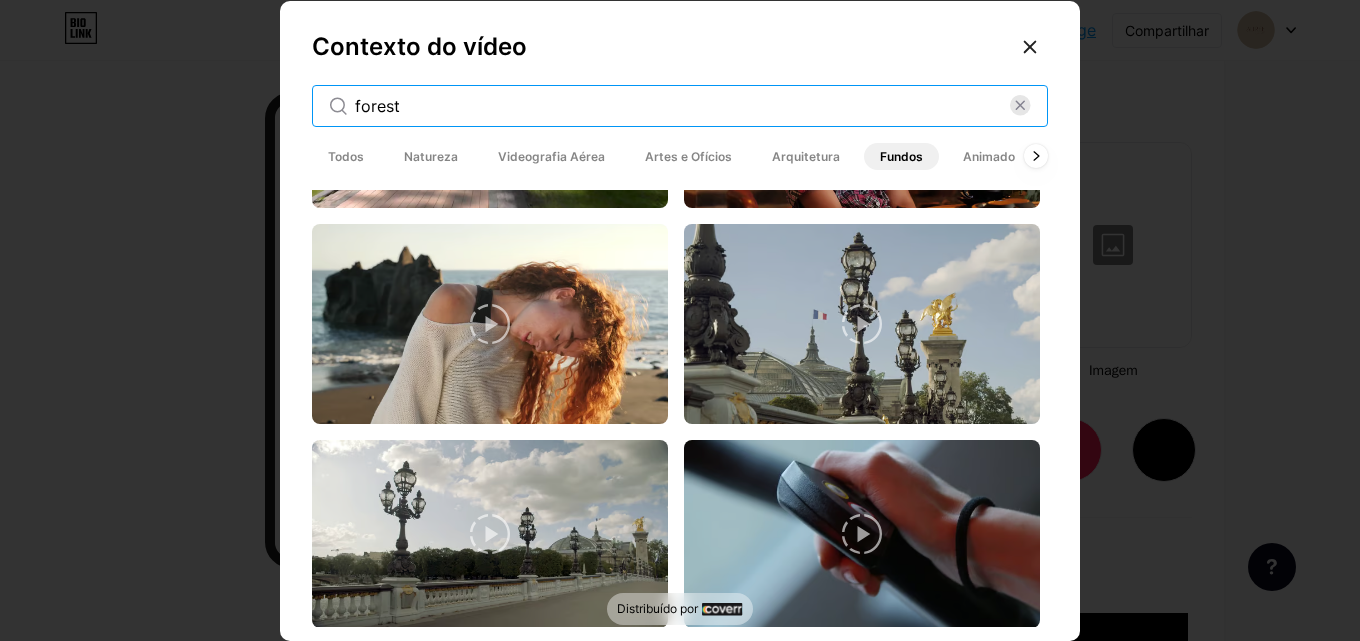 drag, startPoint x: 635, startPoint y: 117, endPoint x: 107, endPoint y: 117, distance: 528 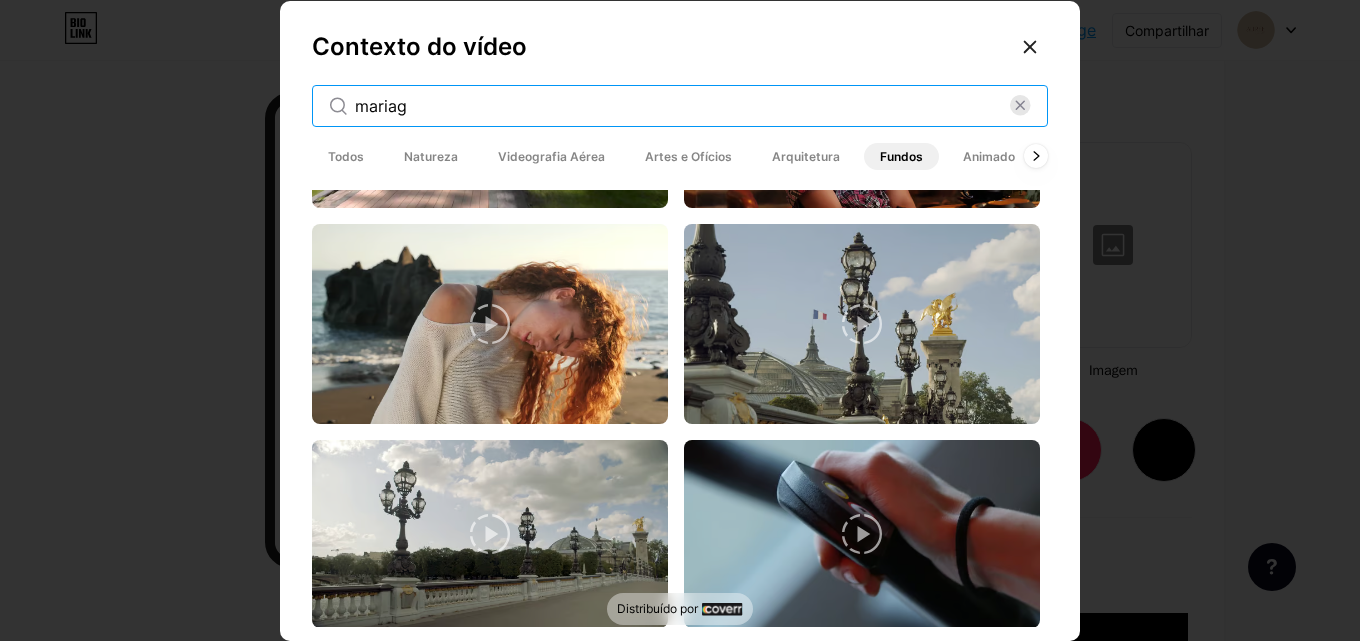 scroll, scrollTop: 0, scrollLeft: 0, axis: both 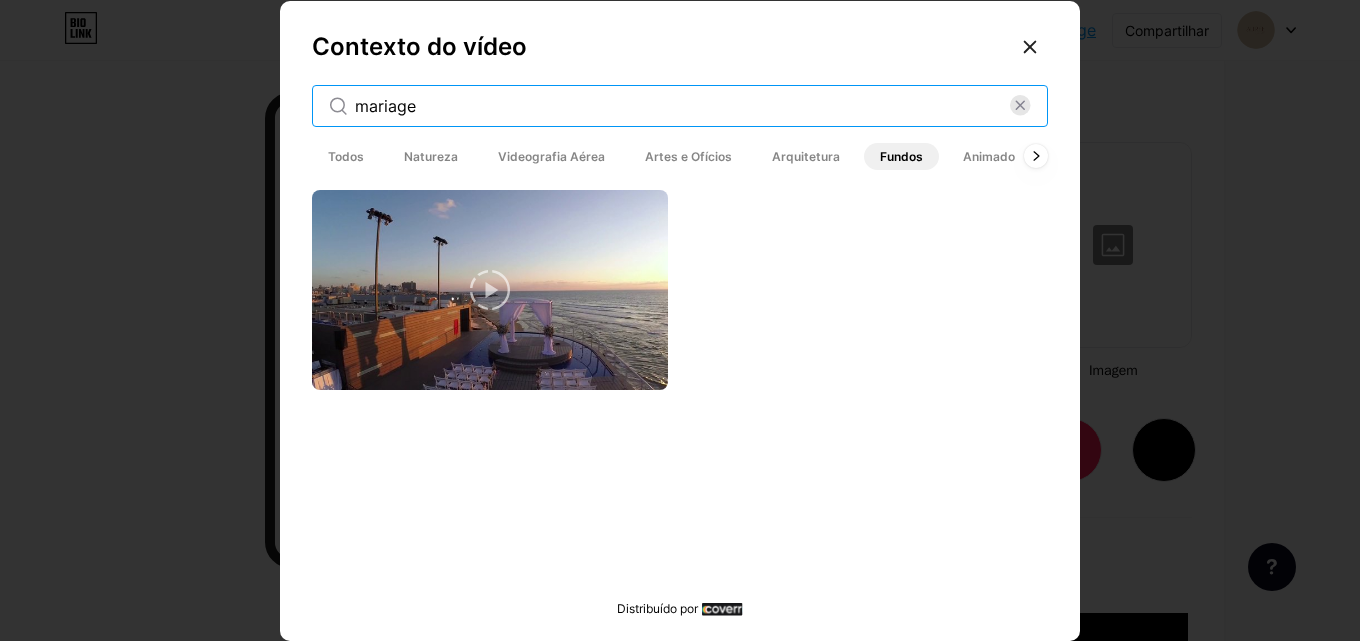 drag, startPoint x: 477, startPoint y: 106, endPoint x: 212, endPoint y: 105, distance: 265.0019 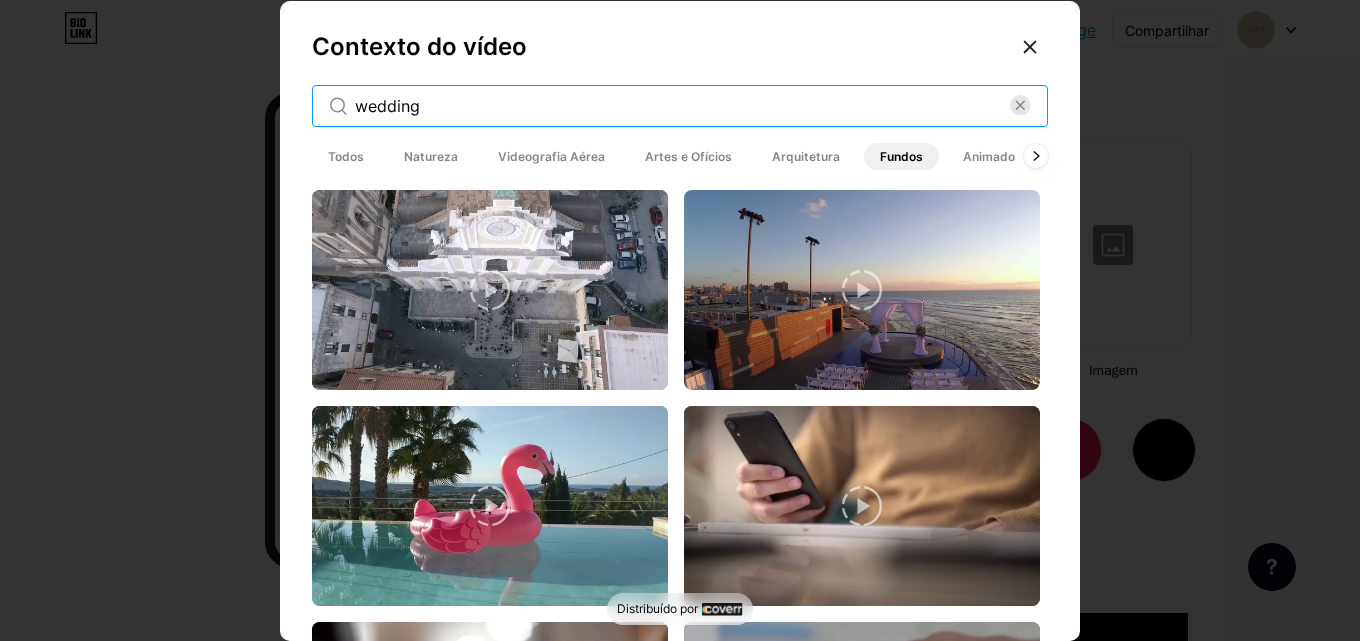 click on "wedding" at bounding box center [682, 106] 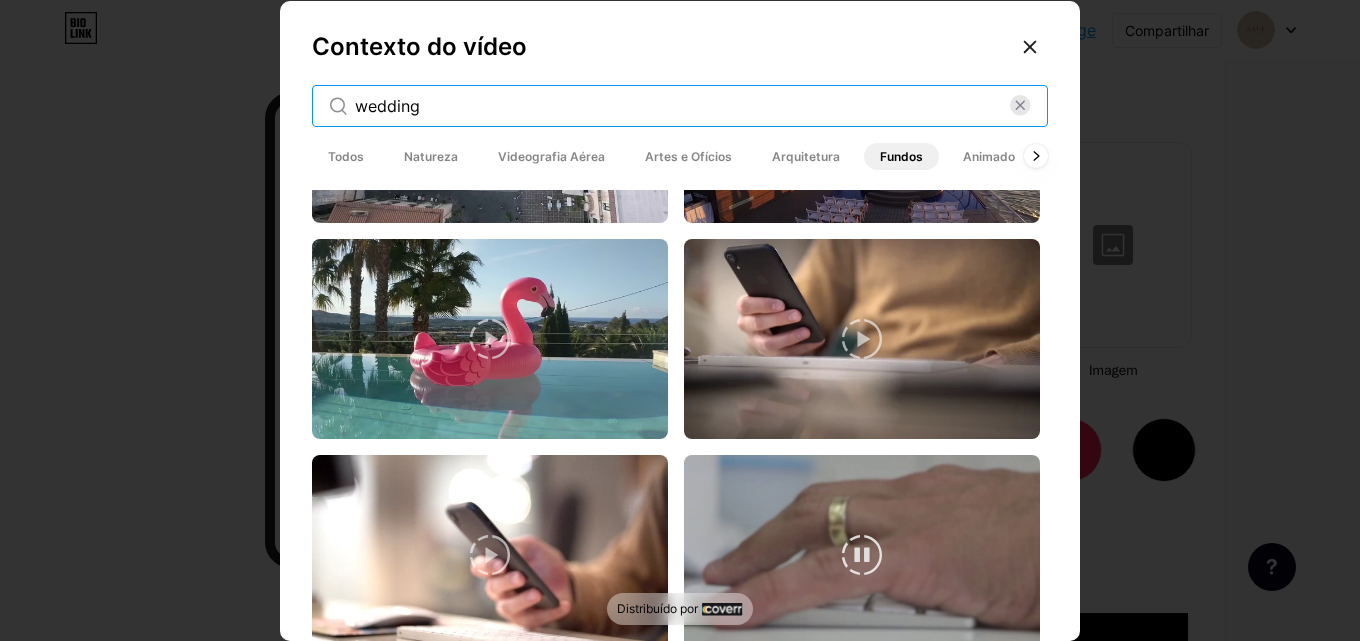 scroll, scrollTop: 0, scrollLeft: 0, axis: both 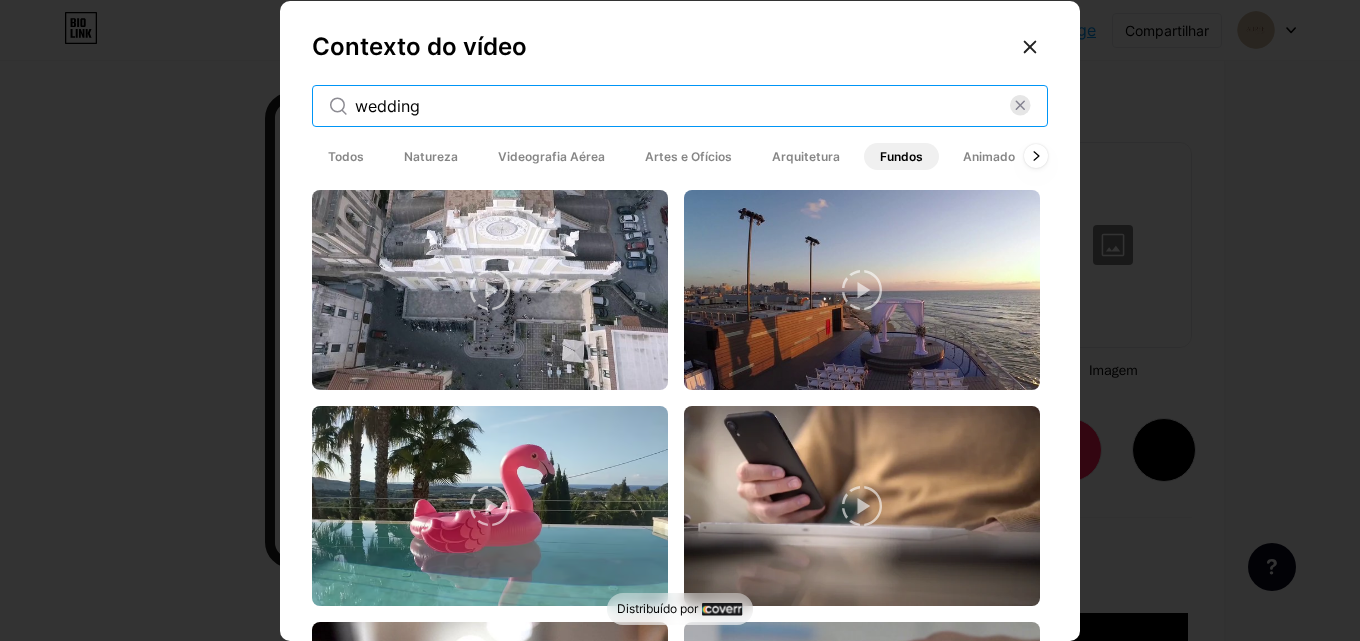 drag, startPoint x: 481, startPoint y: 109, endPoint x: 208, endPoint y: 61, distance: 277.18765 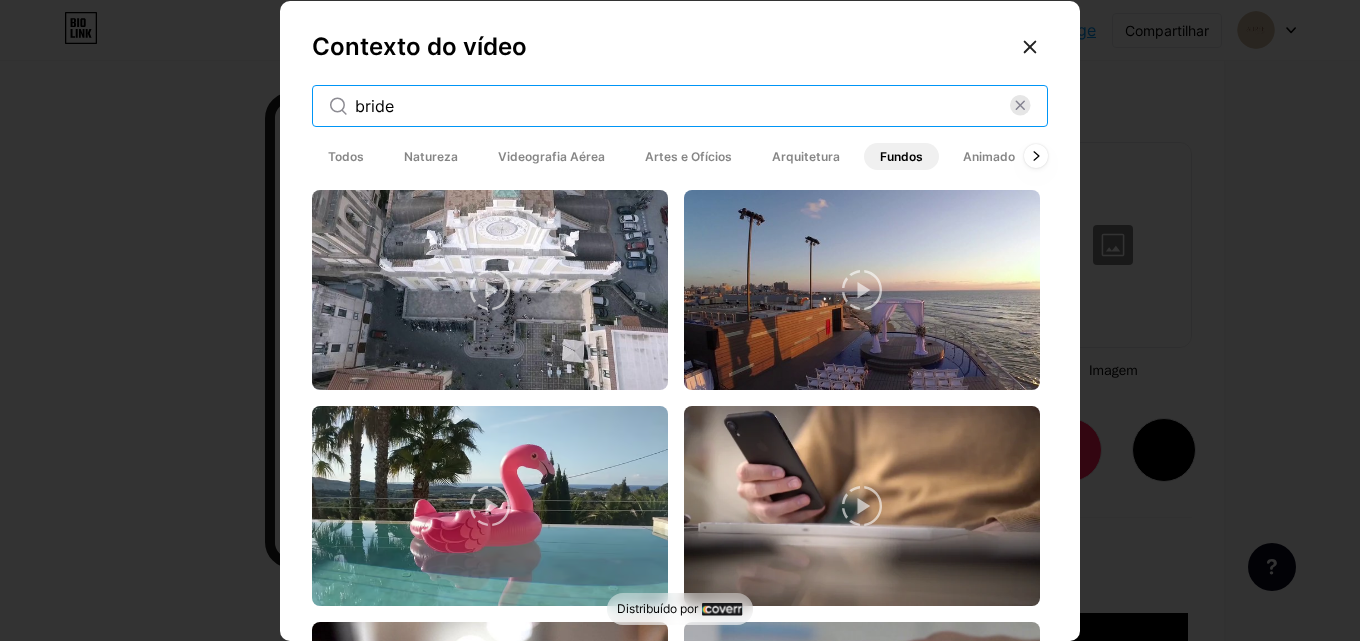 type on "bride" 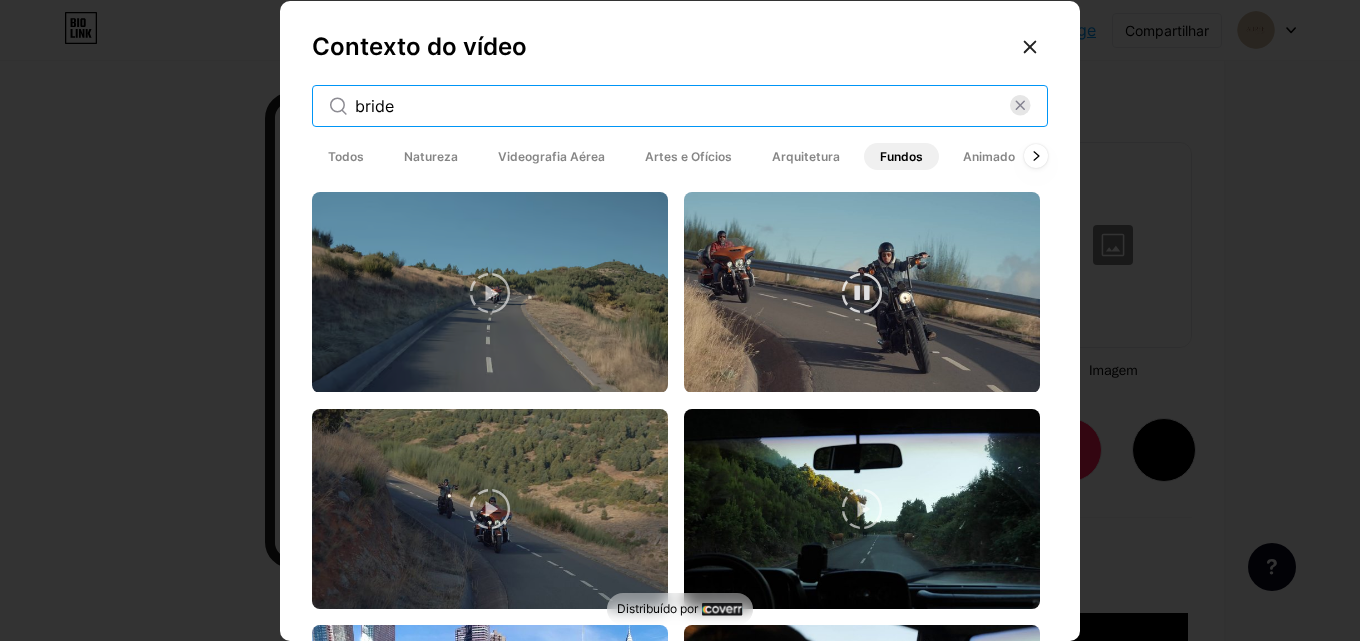 scroll, scrollTop: 3700, scrollLeft: 0, axis: vertical 